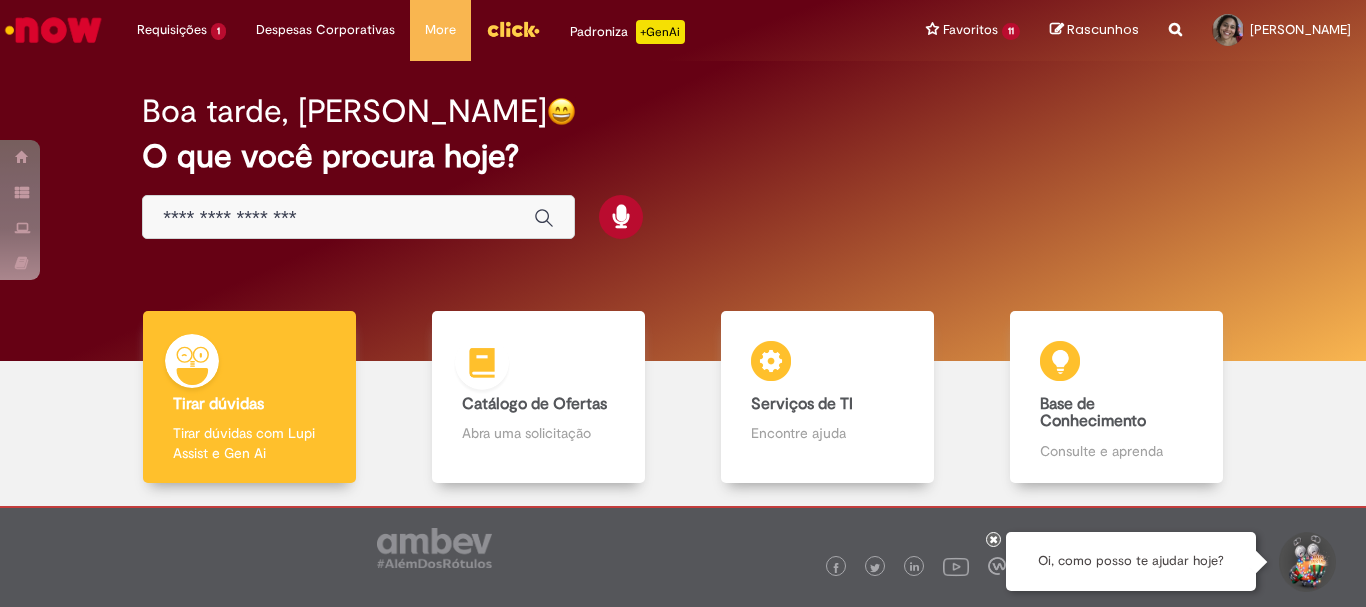 scroll, scrollTop: 0, scrollLeft: 0, axis: both 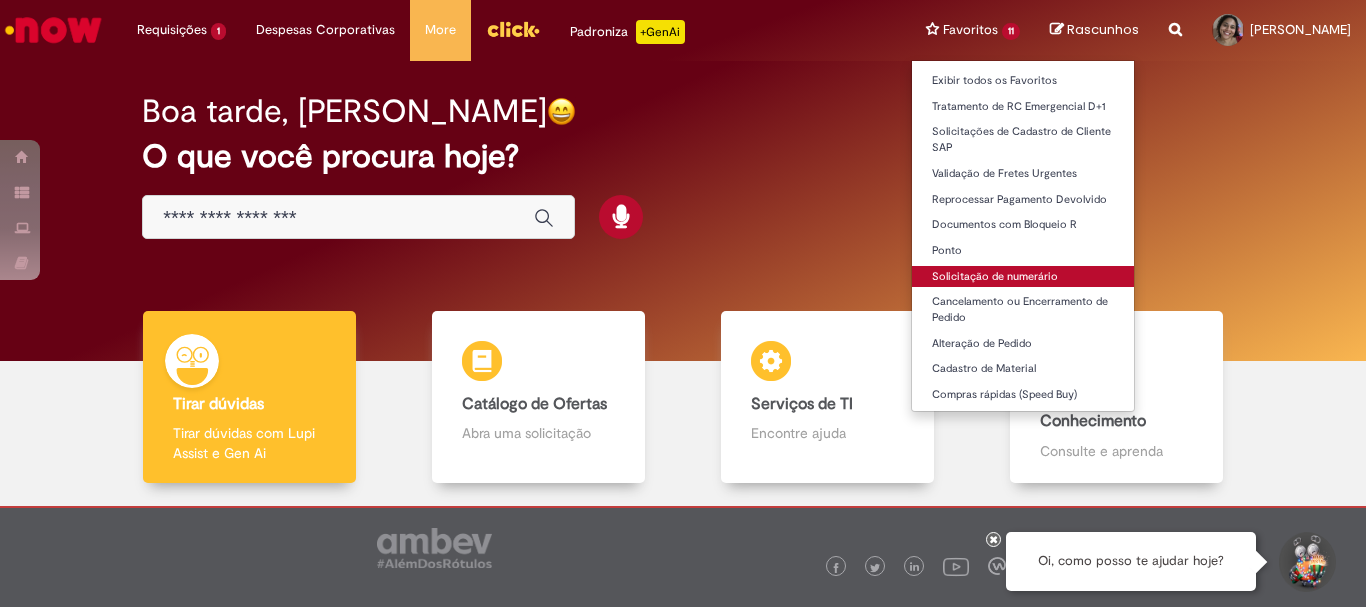 click on "Solicitação de numerário" at bounding box center [1023, 277] 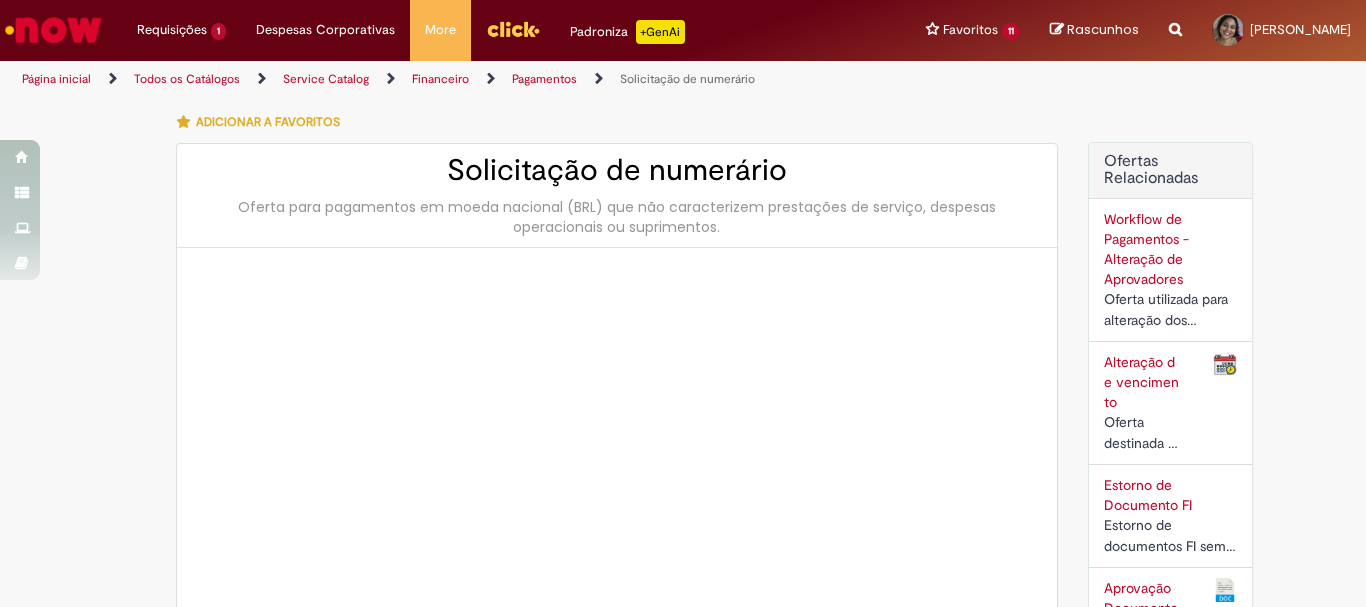 type on "********" 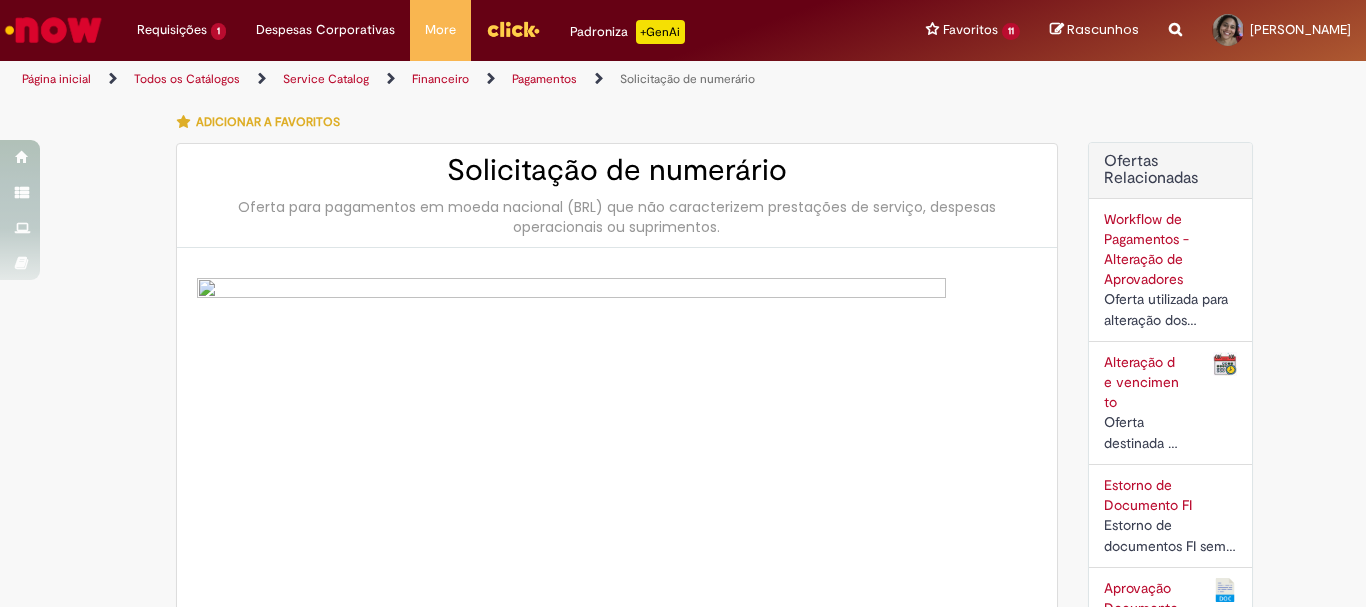 type on "**********" 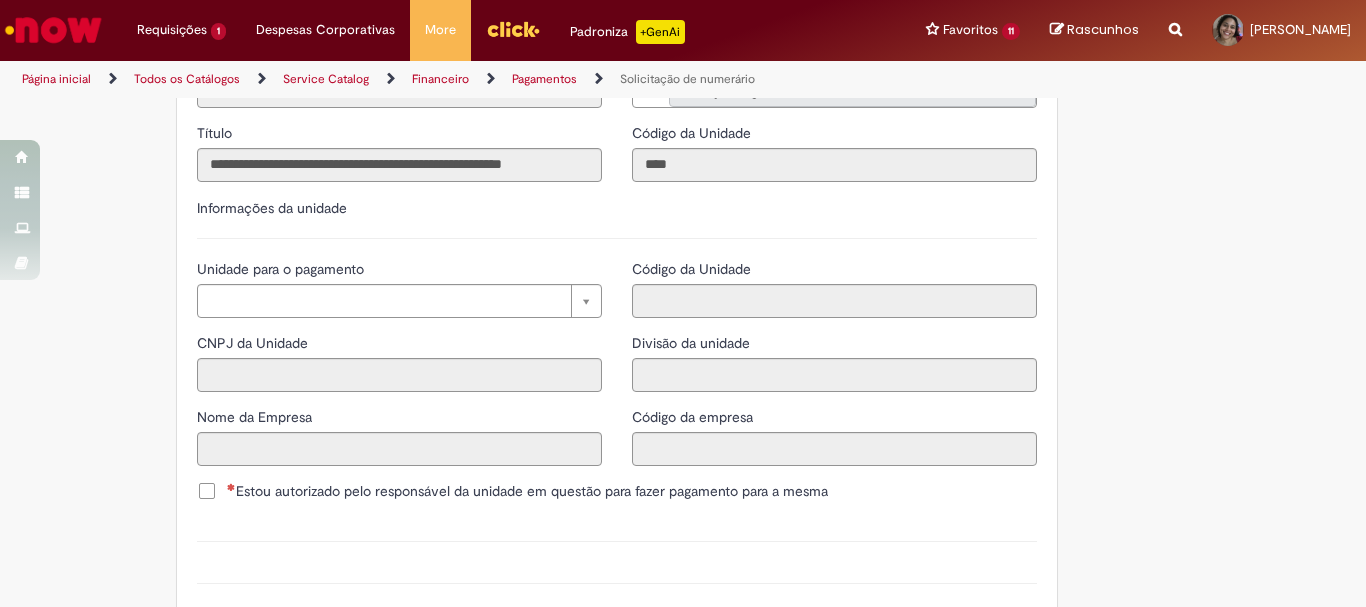 scroll, scrollTop: 2100, scrollLeft: 0, axis: vertical 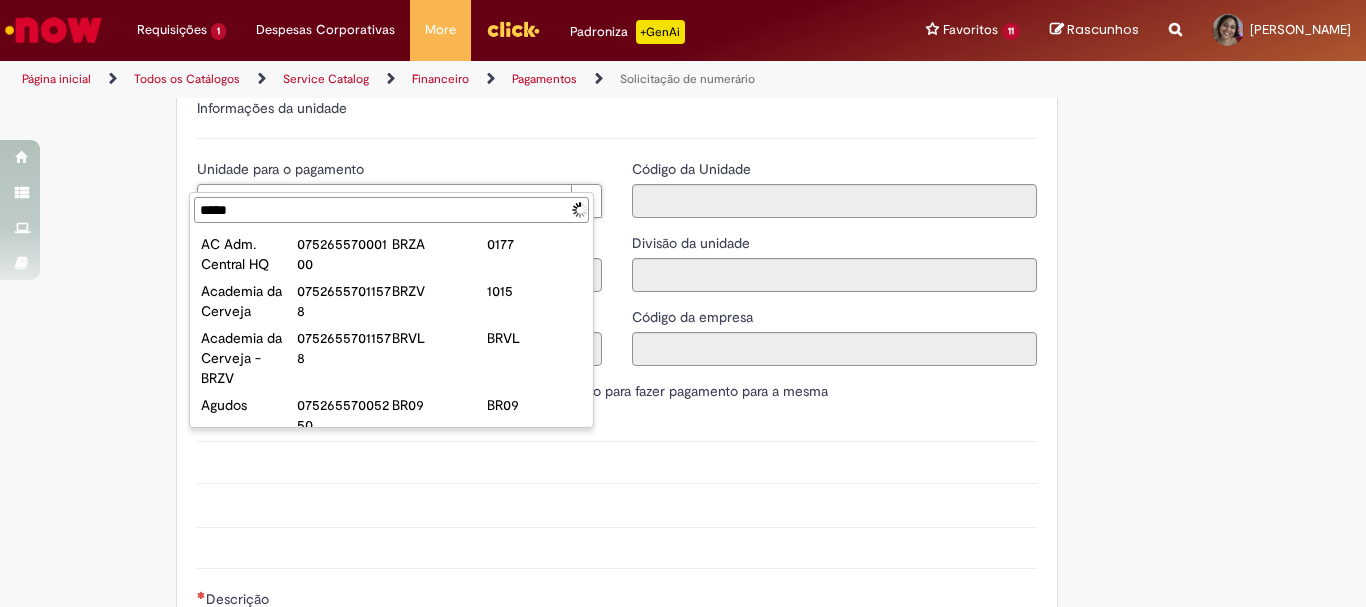 type on "******" 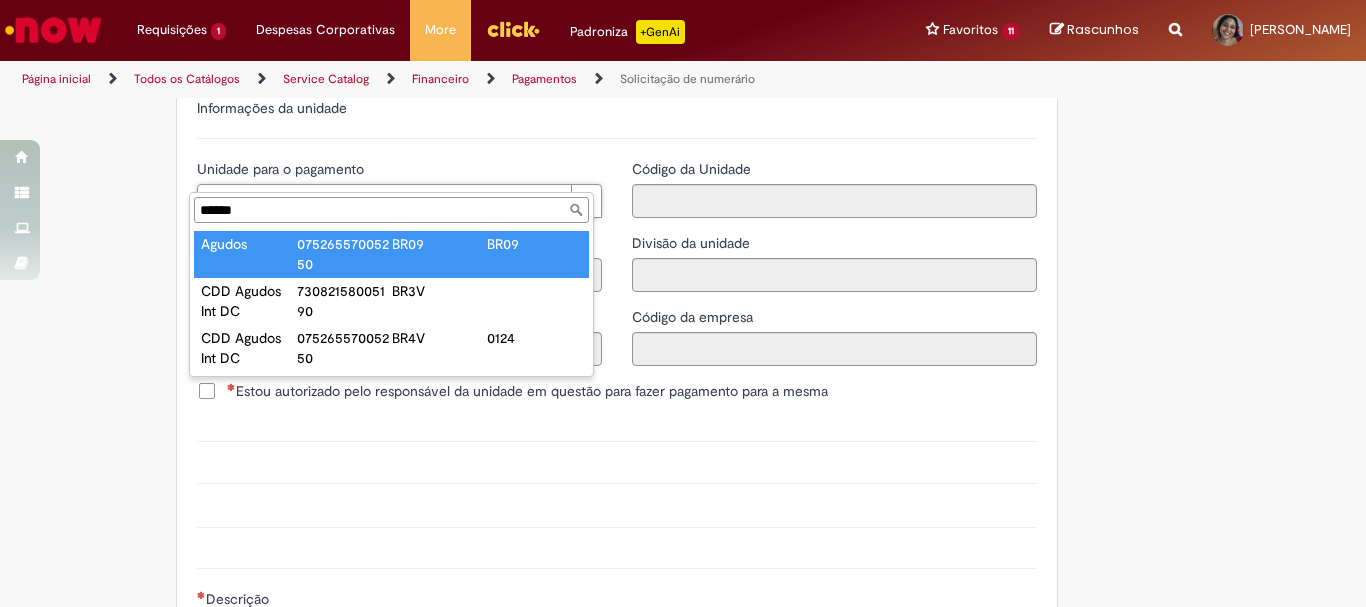 type on "******" 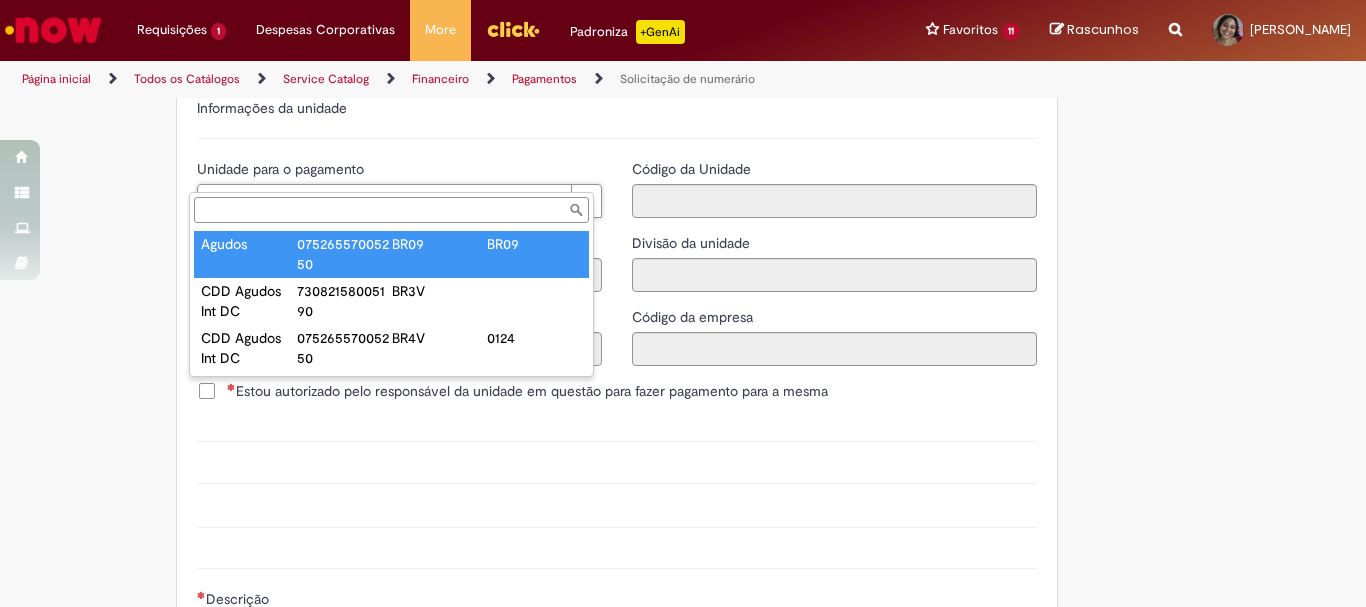 type on "**********" 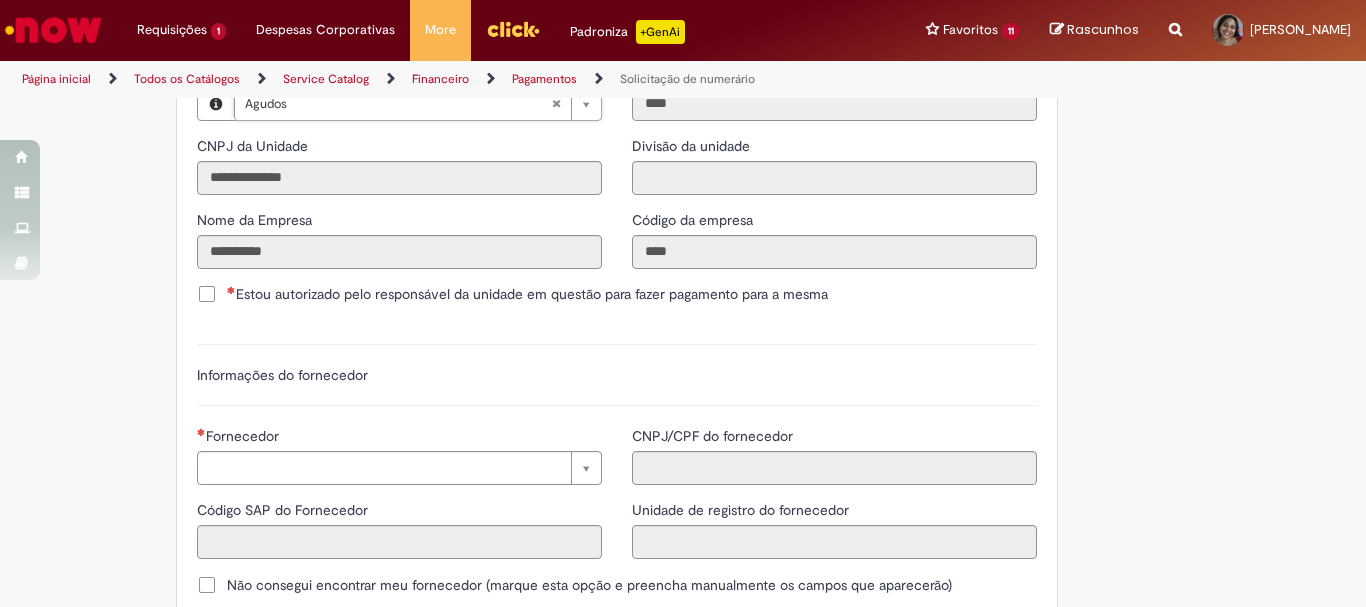 scroll, scrollTop: 2500, scrollLeft: 0, axis: vertical 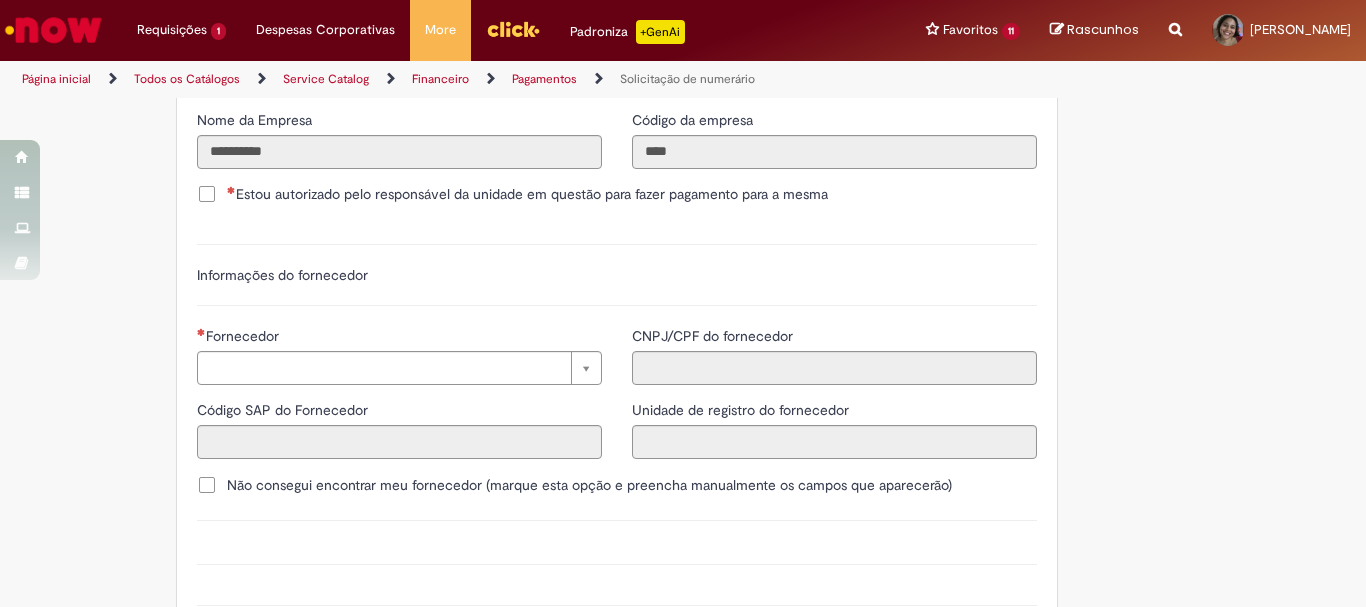click on "Estou autorizado pelo responsável da unidade em questão para fazer pagamento para a mesma" at bounding box center (617, 196) 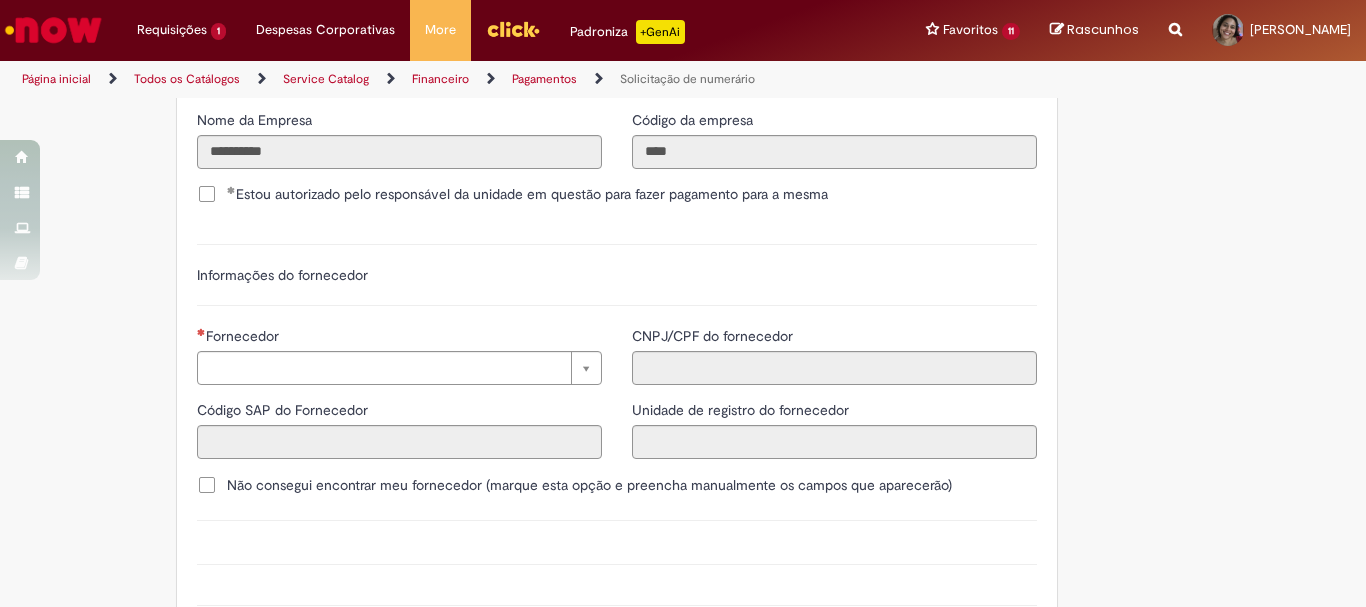 click on "Estou autorizado pelo responsável da unidade em questão para fazer pagamento para a mesma" at bounding box center [527, 194] 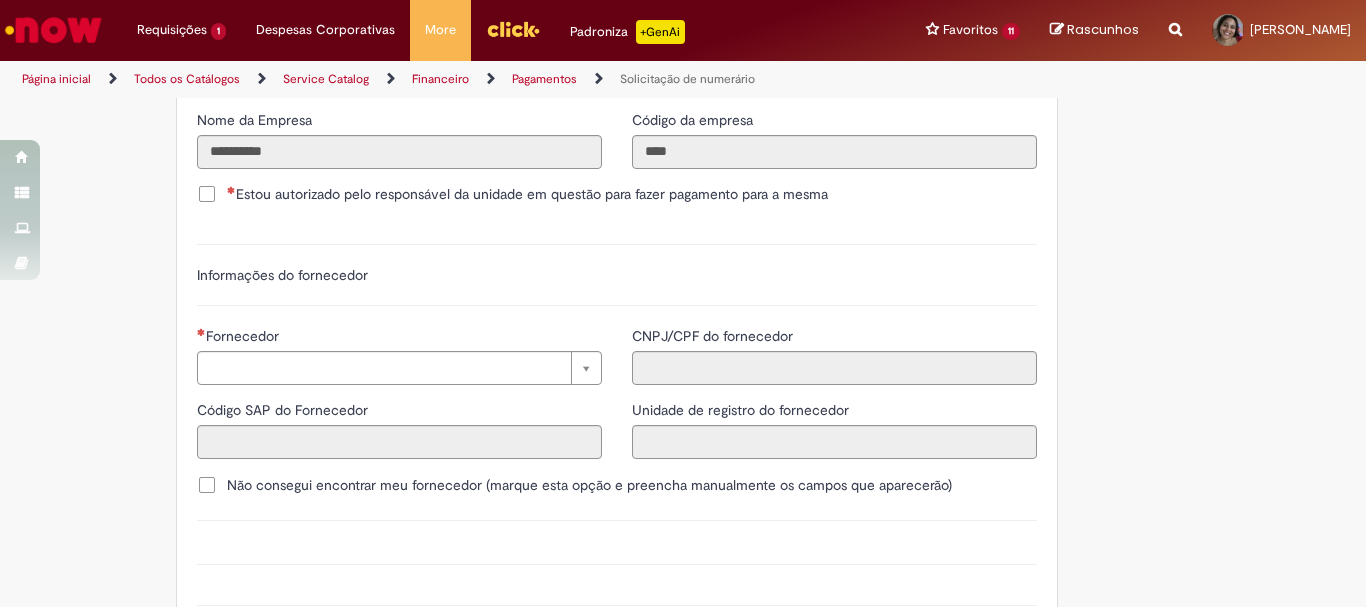 click on "Estou autorizado pelo responsável da unidade em questão para fazer pagamento para a mesma" at bounding box center [527, 194] 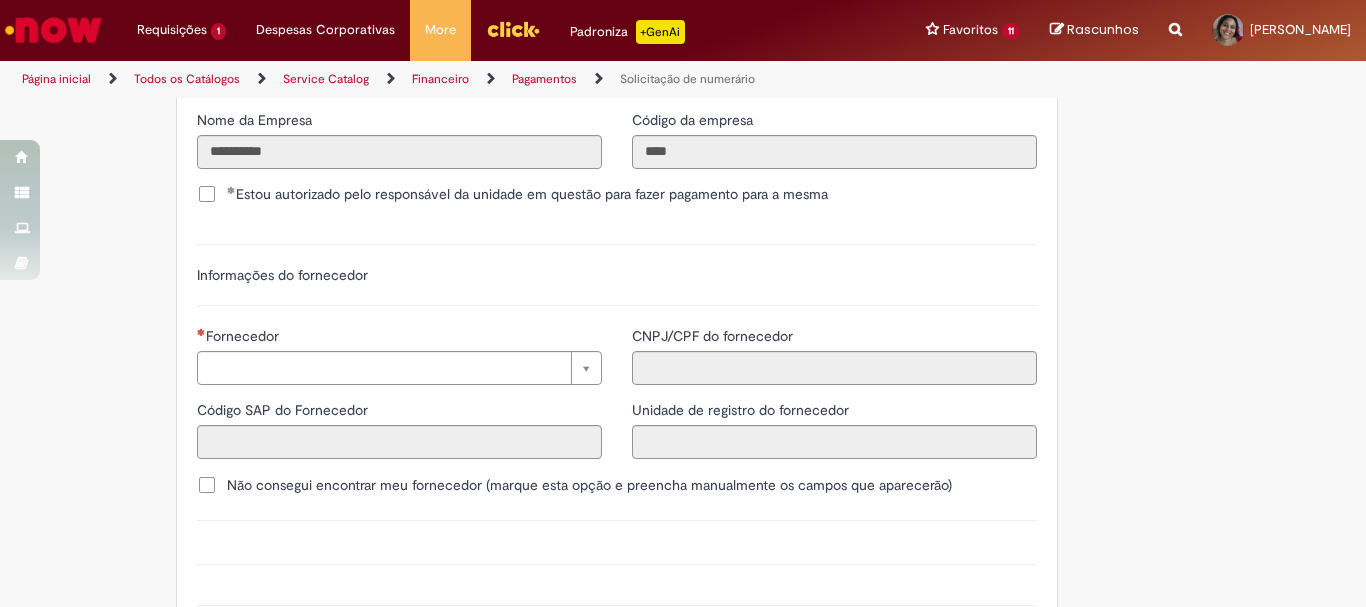 scroll, scrollTop: 2200, scrollLeft: 0, axis: vertical 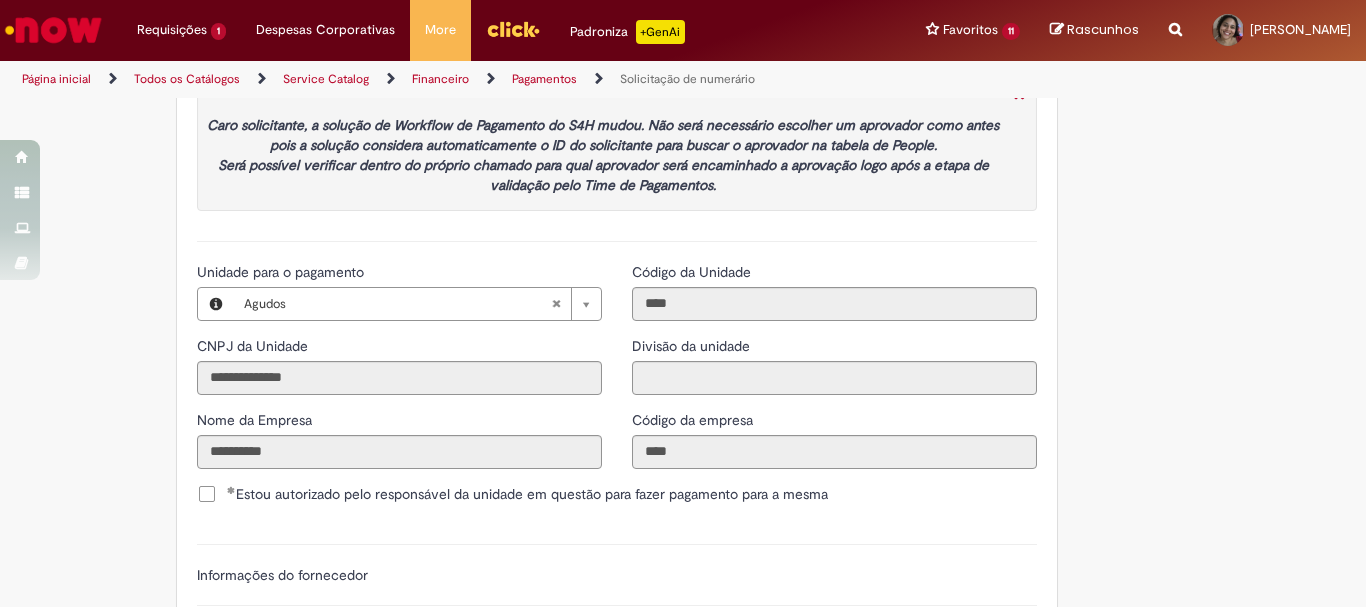 click on "Será possível verificar dentro do próprio chamado para qual aprovador será encaminhado a aprovação logo após a etapa de validação pelo Time de Pagamentos." at bounding box center (603, 175) 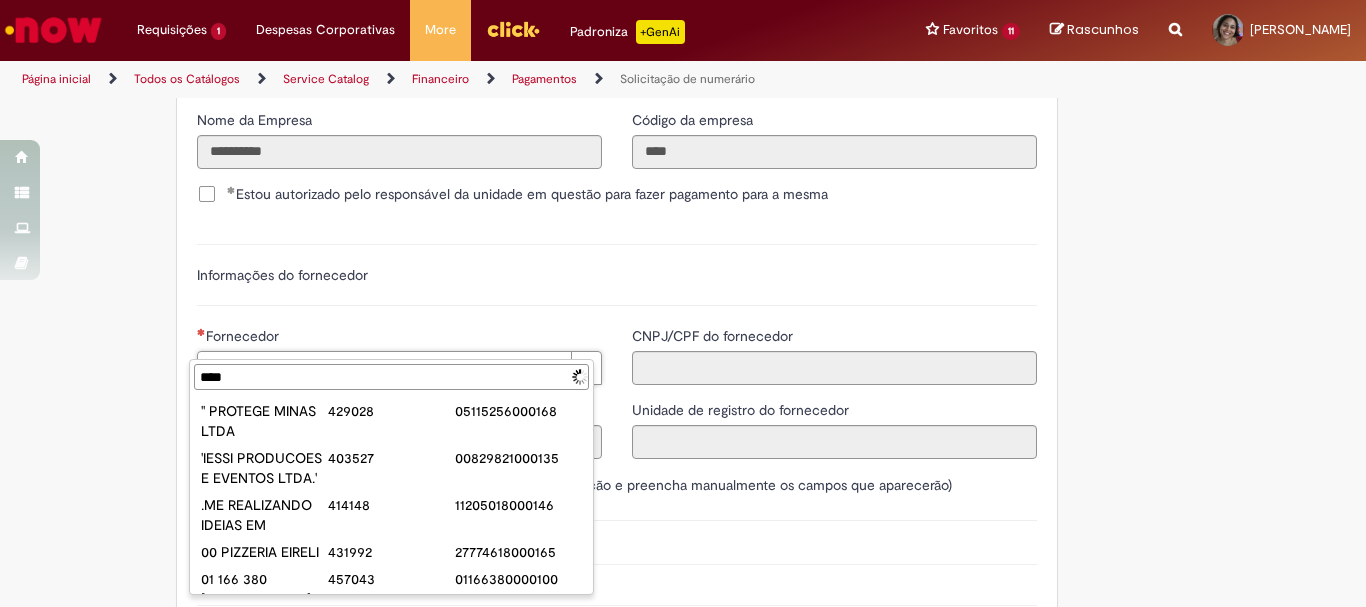 type on "*****" 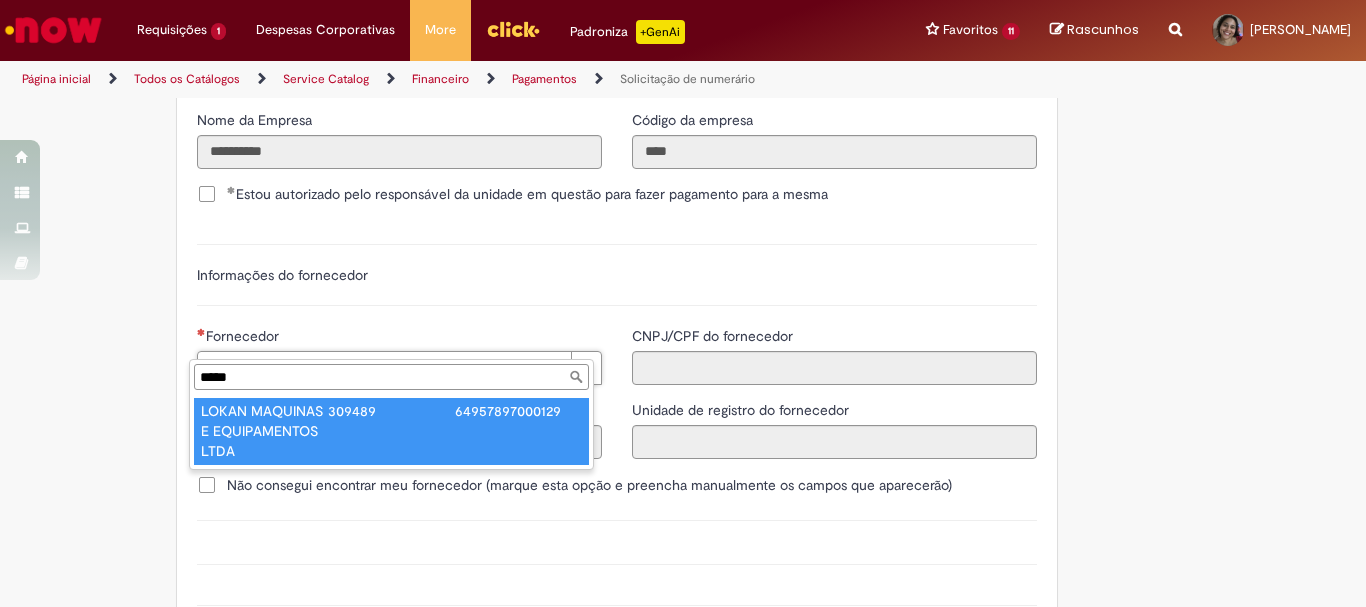 type on "**********" 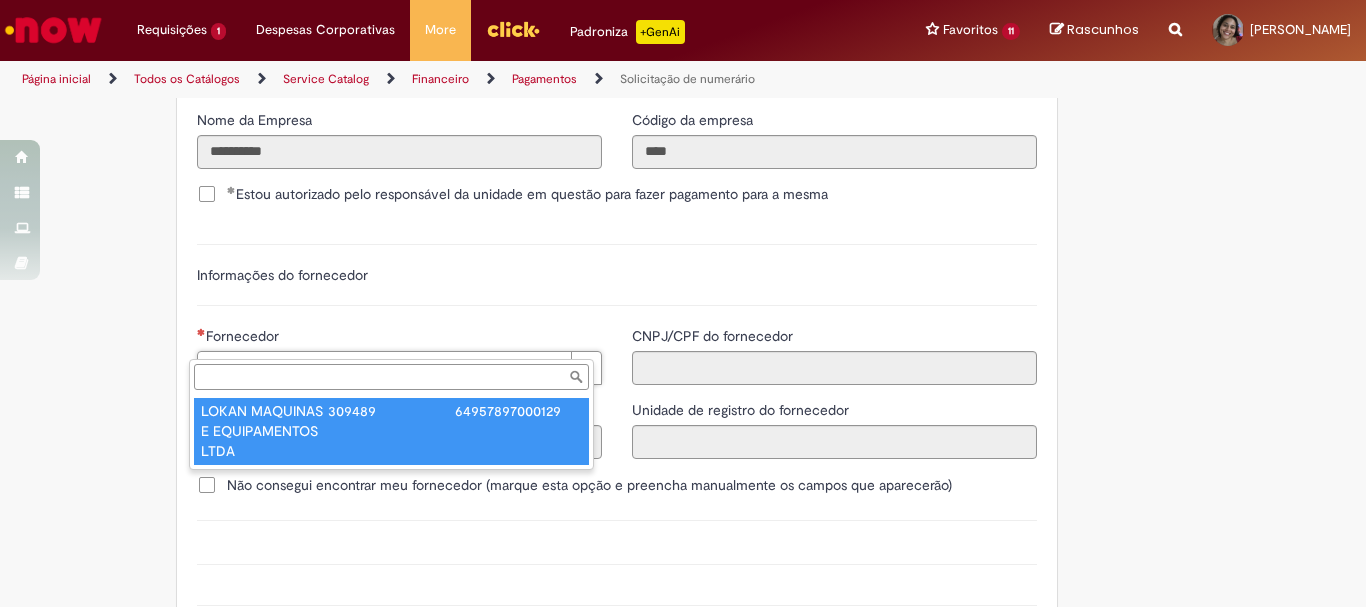 type on "******" 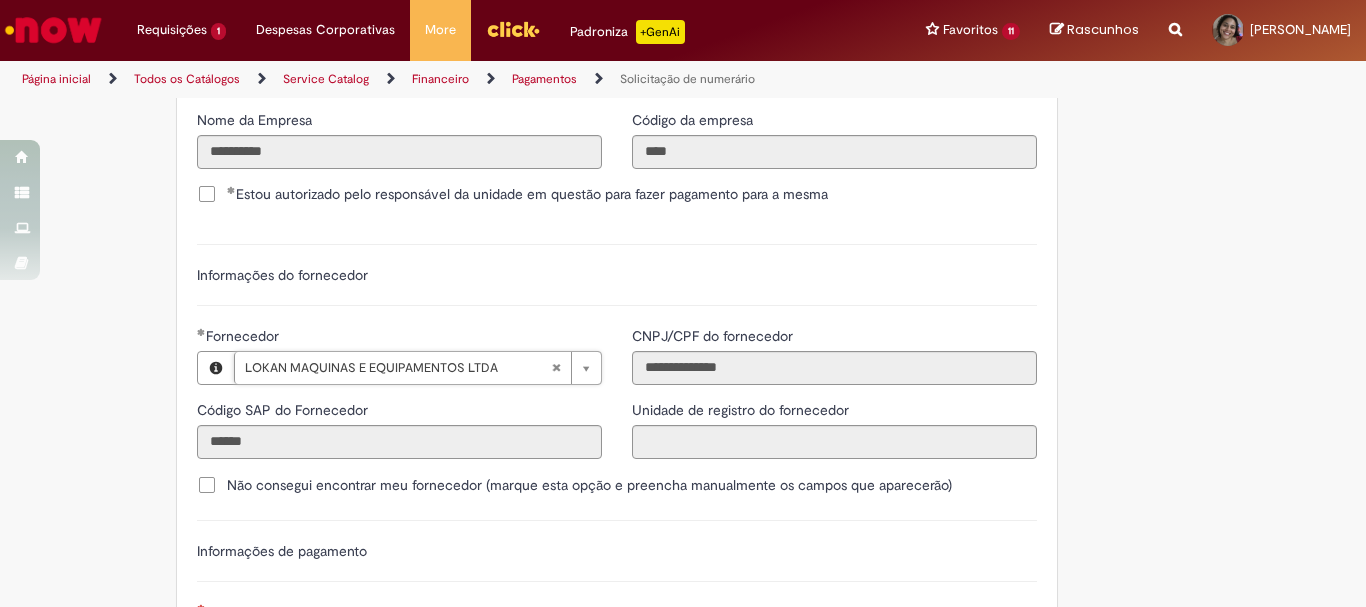 scroll, scrollTop: 2700, scrollLeft: 0, axis: vertical 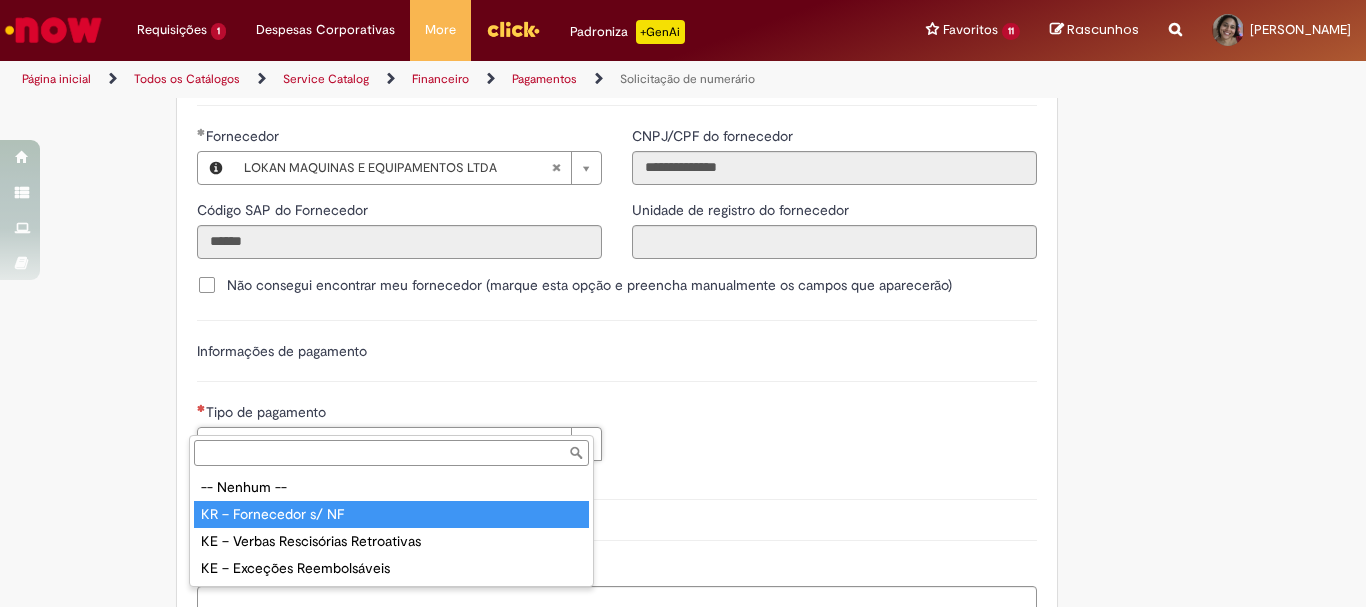 type on "**********" 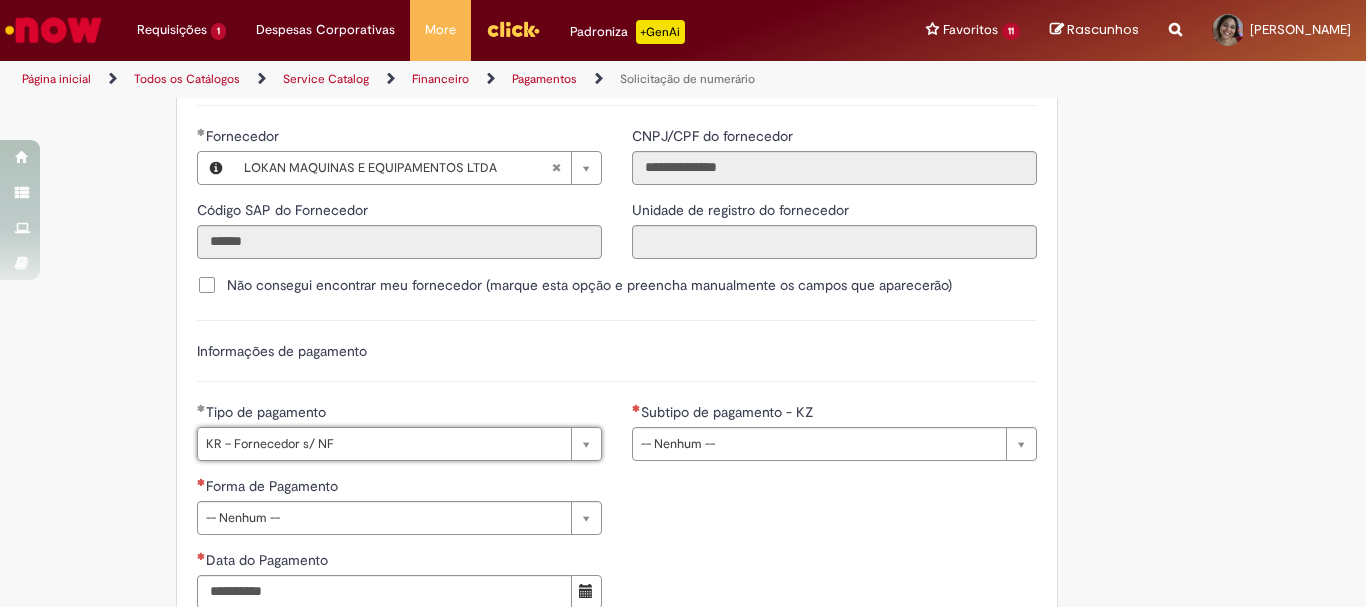 scroll, scrollTop: 2900, scrollLeft: 0, axis: vertical 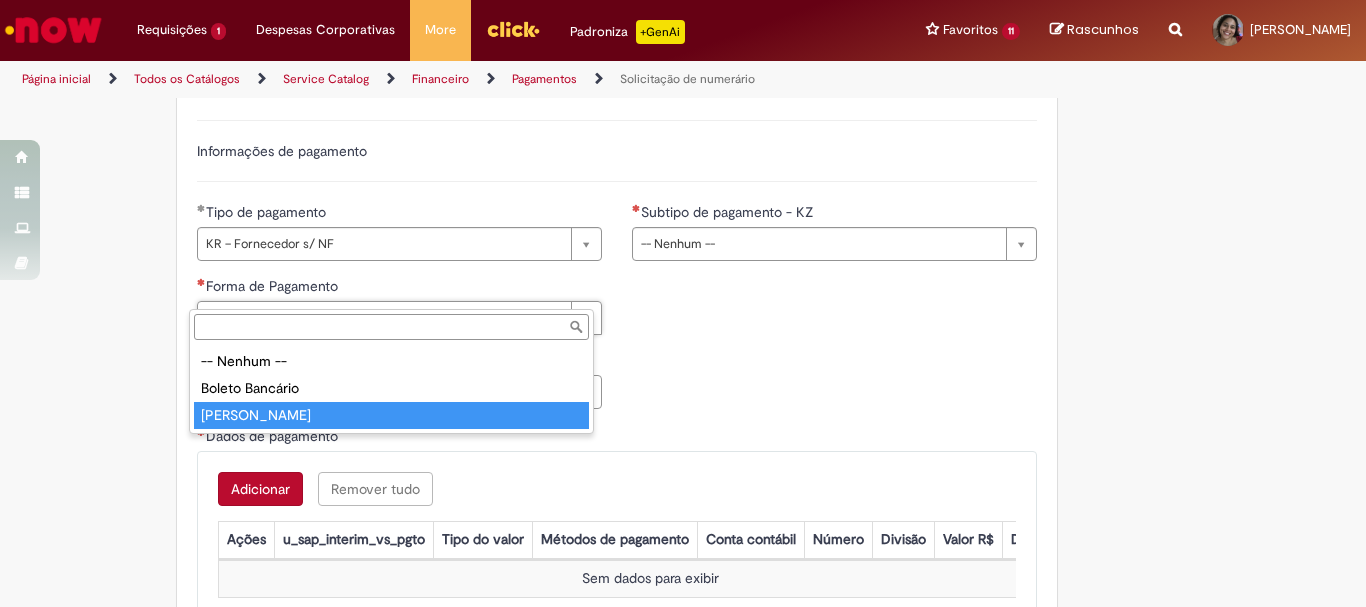 type on "**********" 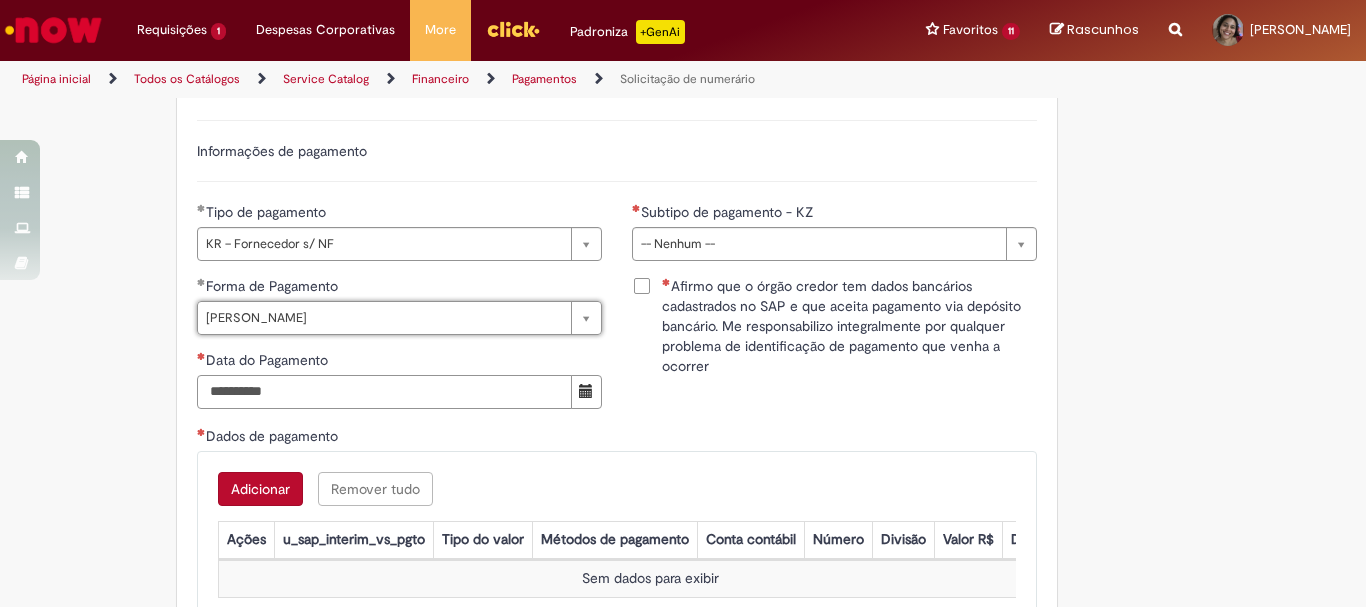 click on "Data do Pagamento" at bounding box center (384, 392) 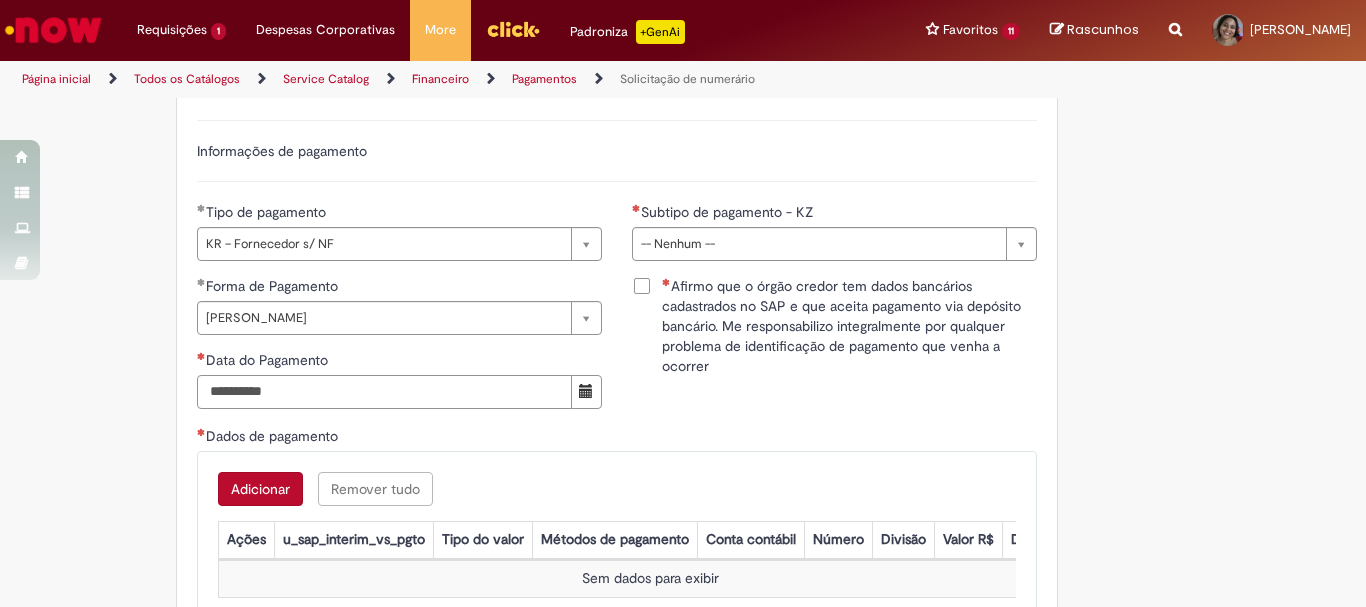 click on "Data do Pagamento" at bounding box center (384, 392) 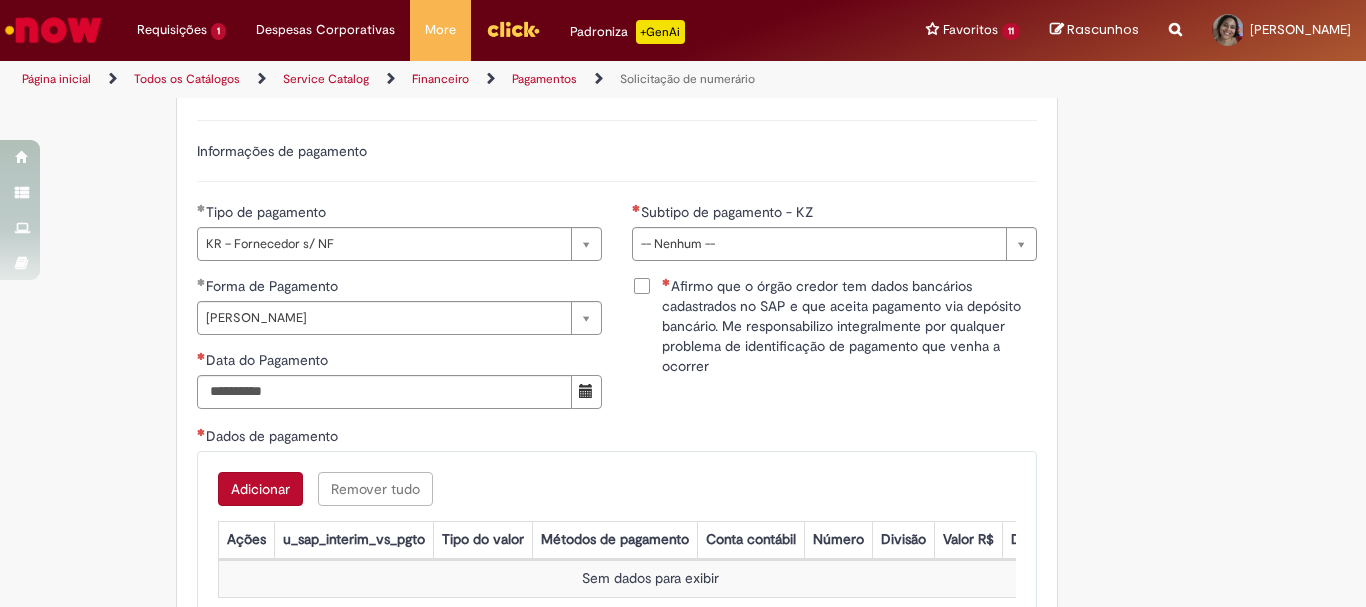 click at bounding box center (586, 392) 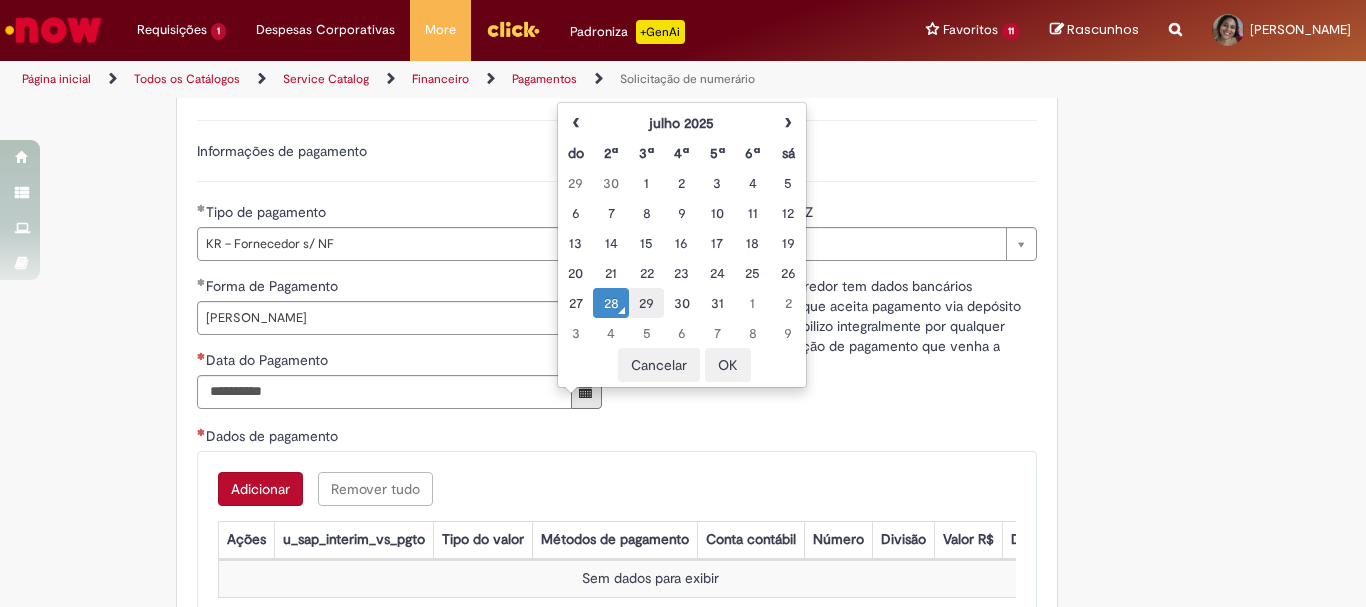click on "29" at bounding box center [646, 303] 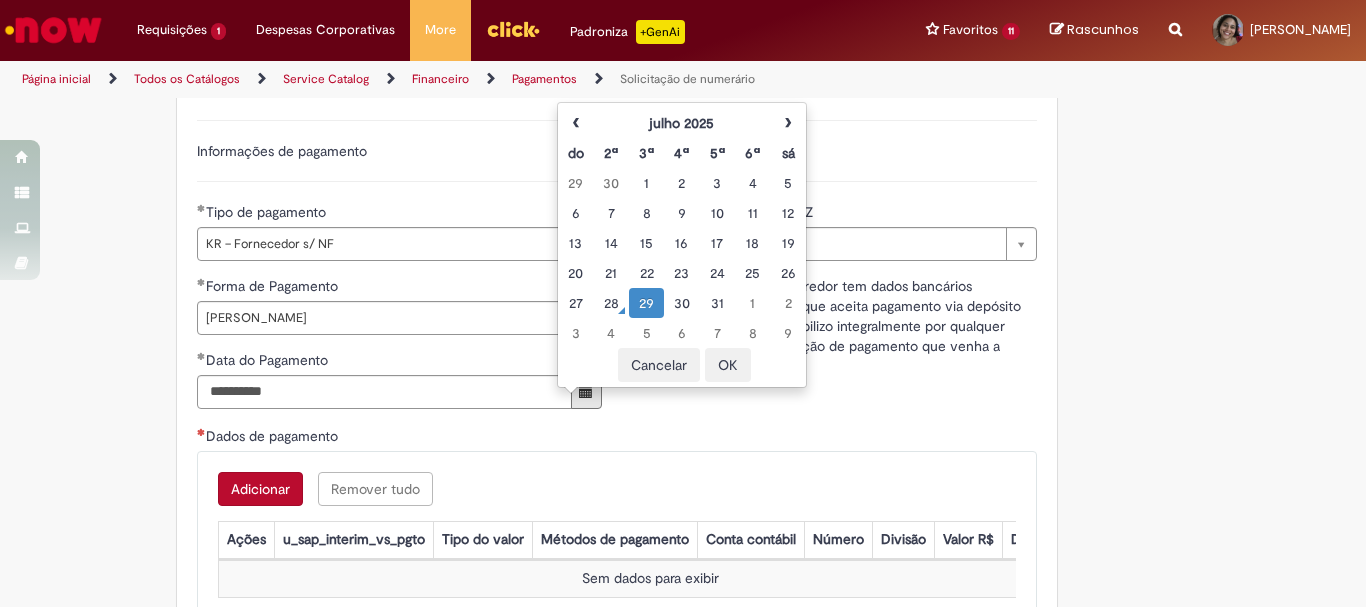 drag, startPoint x: 738, startPoint y: 361, endPoint x: 749, endPoint y: 396, distance: 36.687874 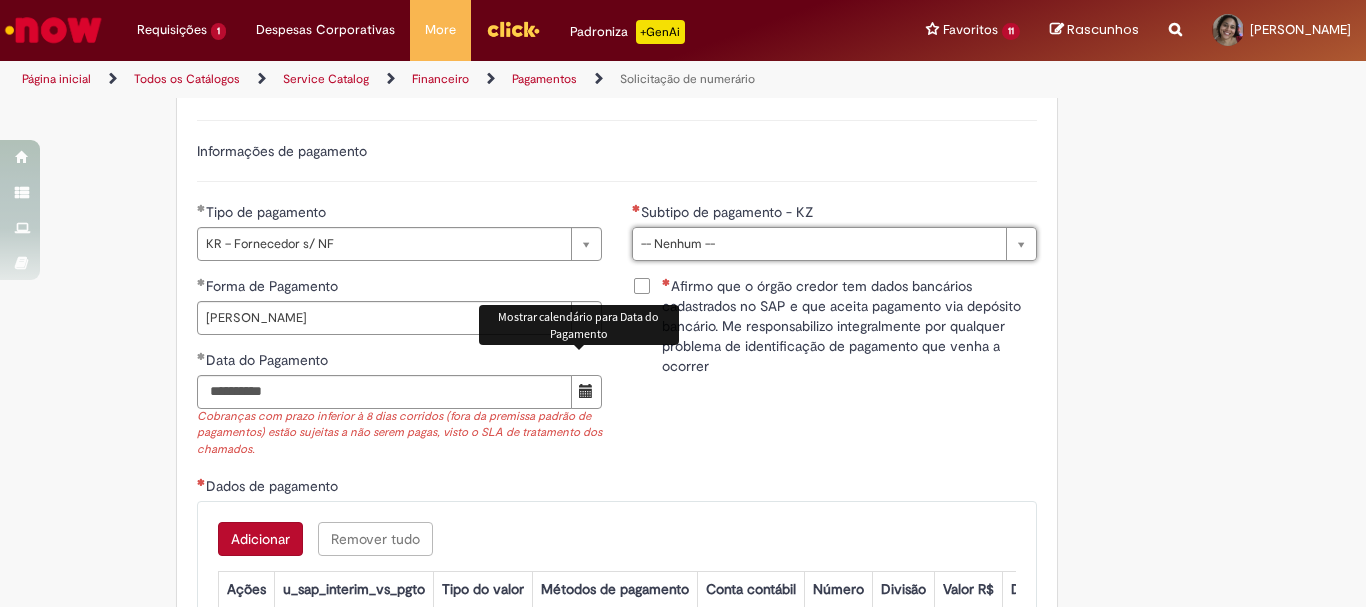 click at bounding box center [586, 392] 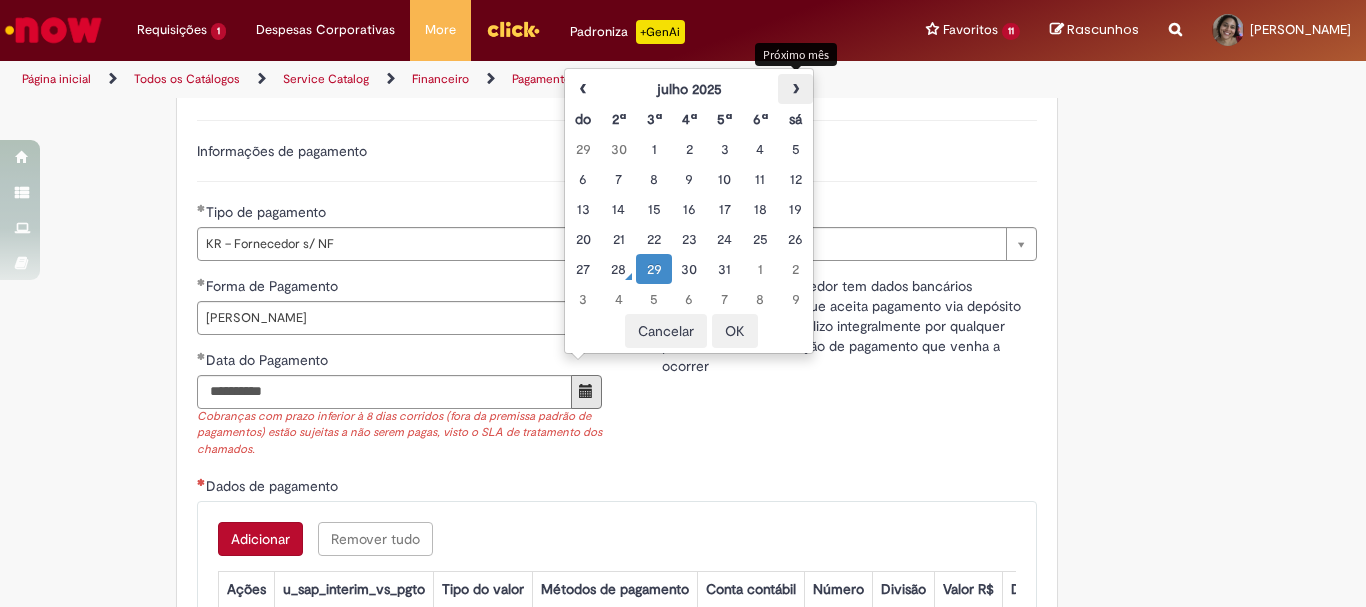 click on "›" at bounding box center [795, 89] 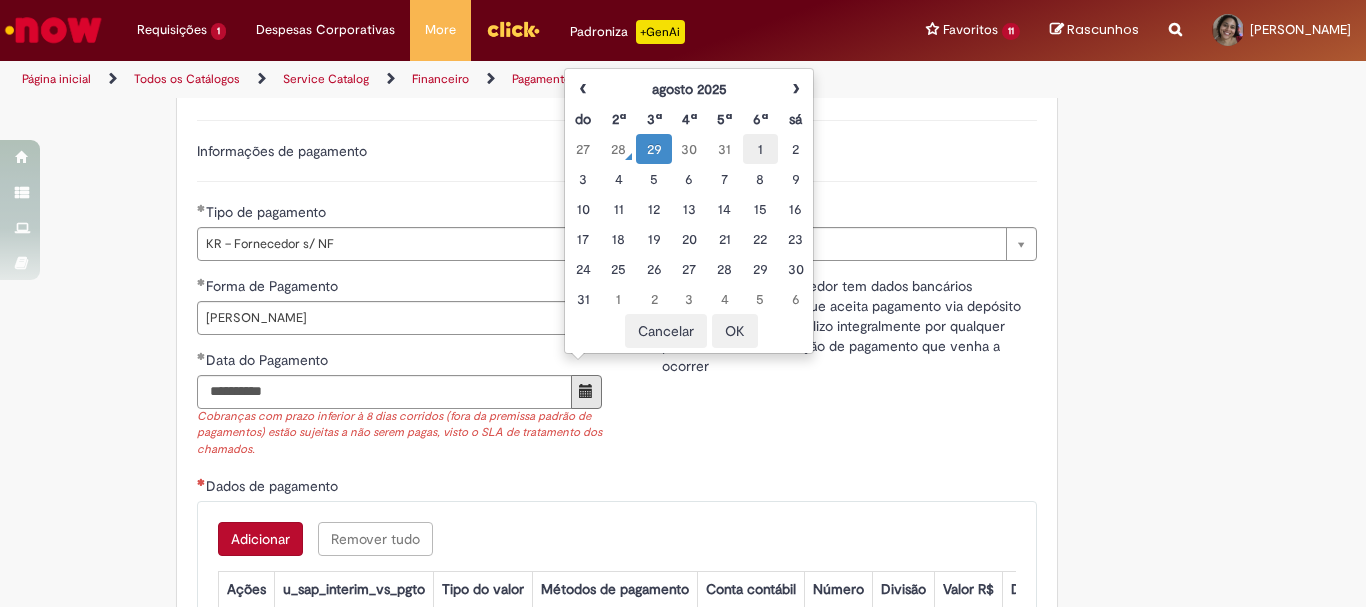 click on "1" at bounding box center [760, 149] 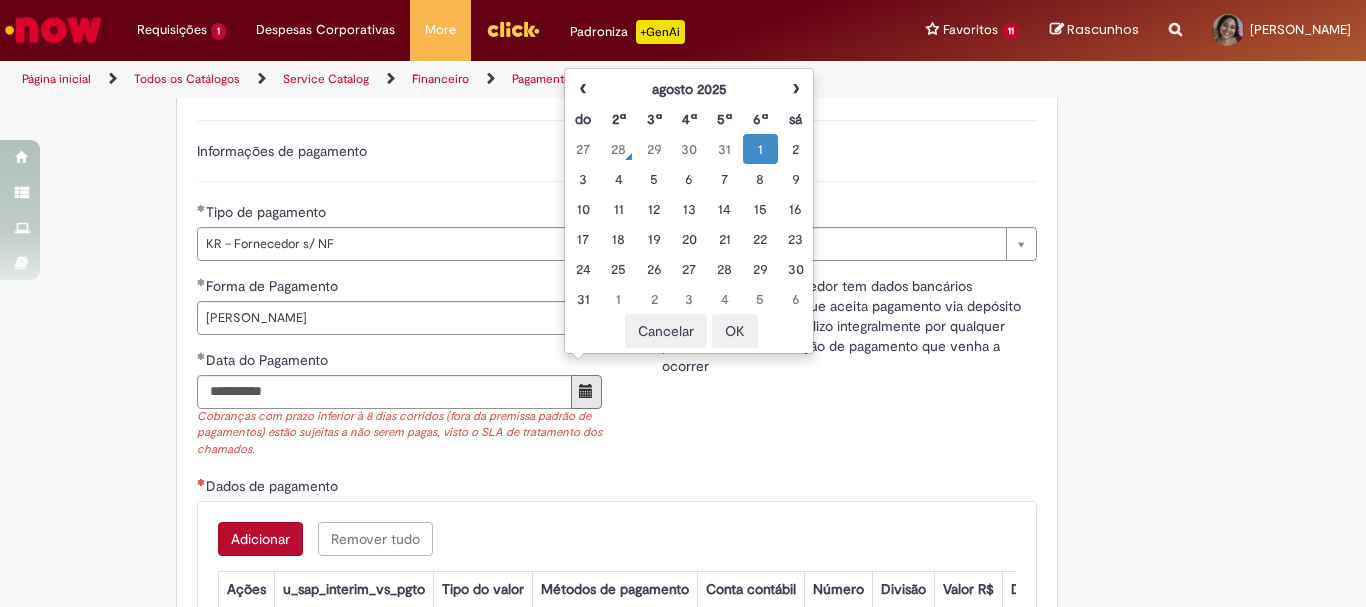 click on "**********" at bounding box center (617, 105) 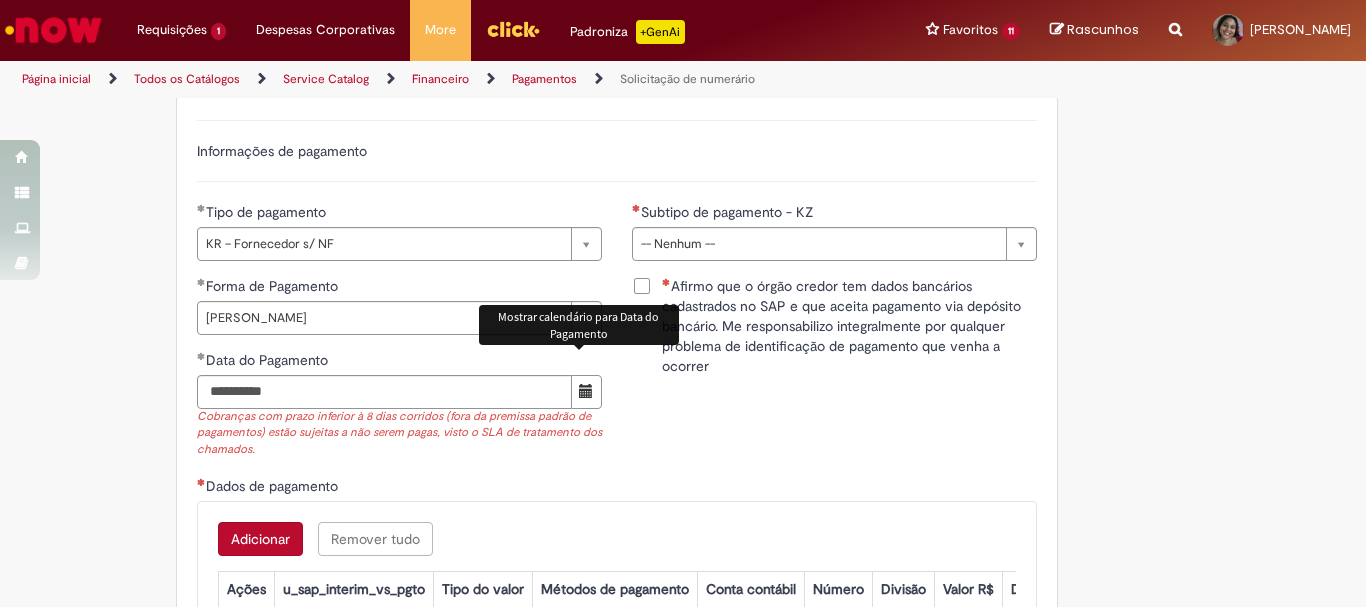 click at bounding box center [586, 392] 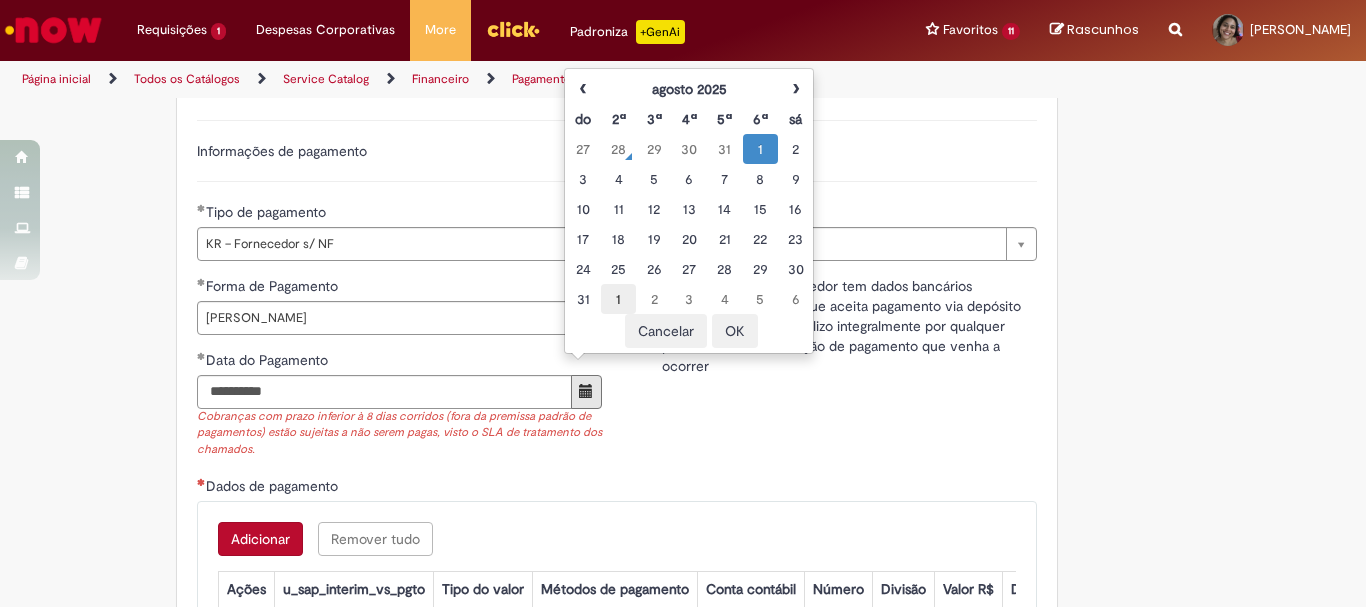 click on "1" at bounding box center [618, 299] 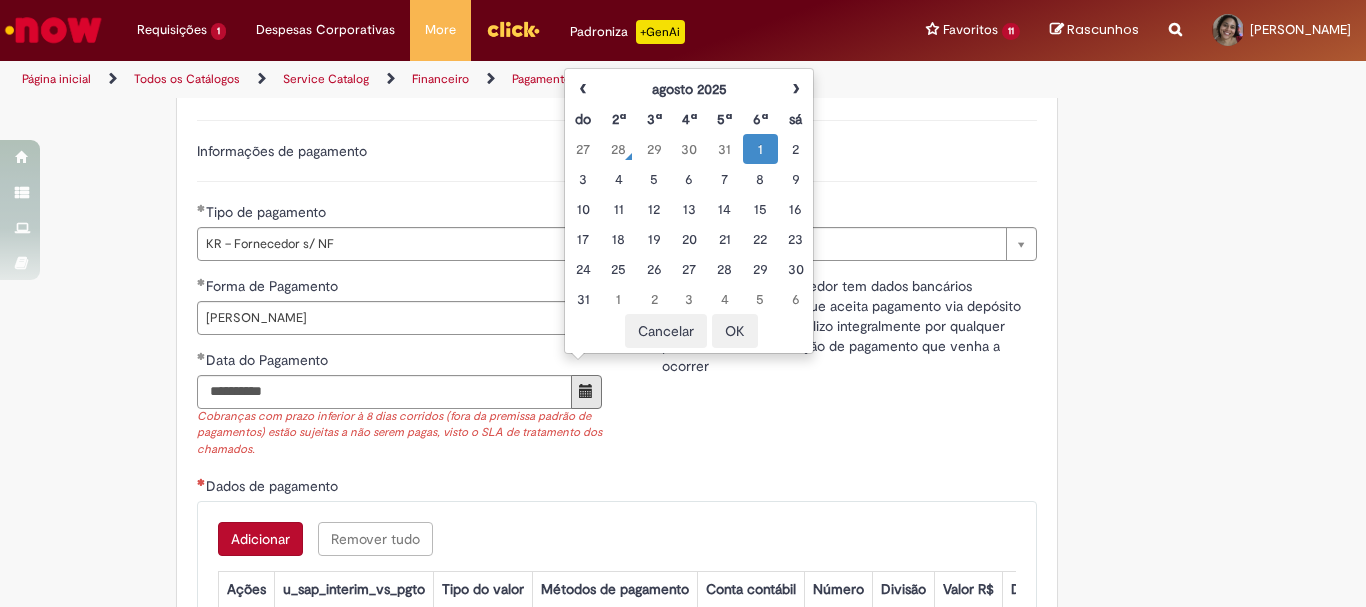 type on "**********" 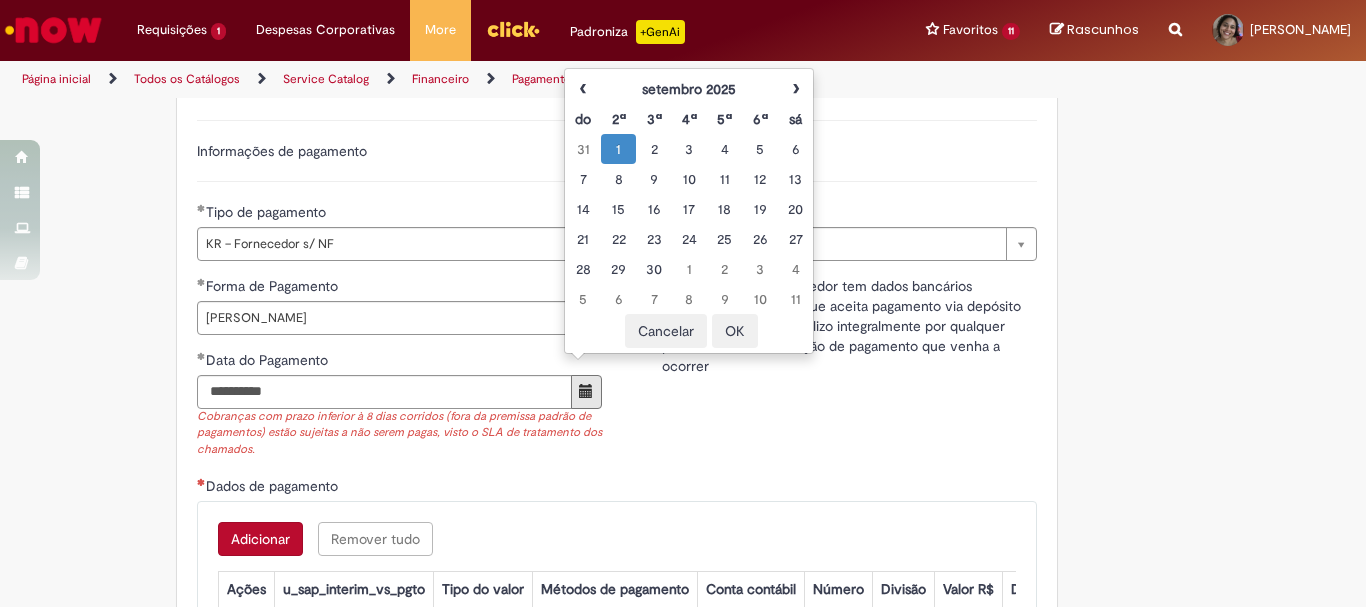 click on "**********" at bounding box center (617, 105) 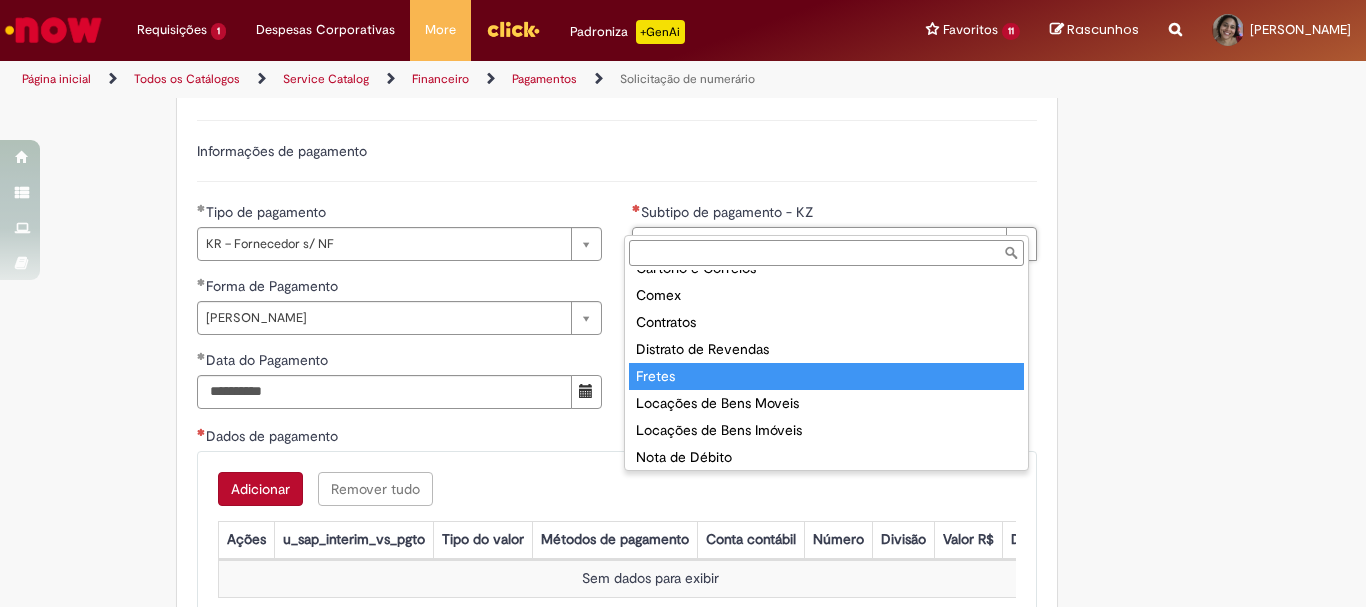 scroll, scrollTop: 200, scrollLeft: 0, axis: vertical 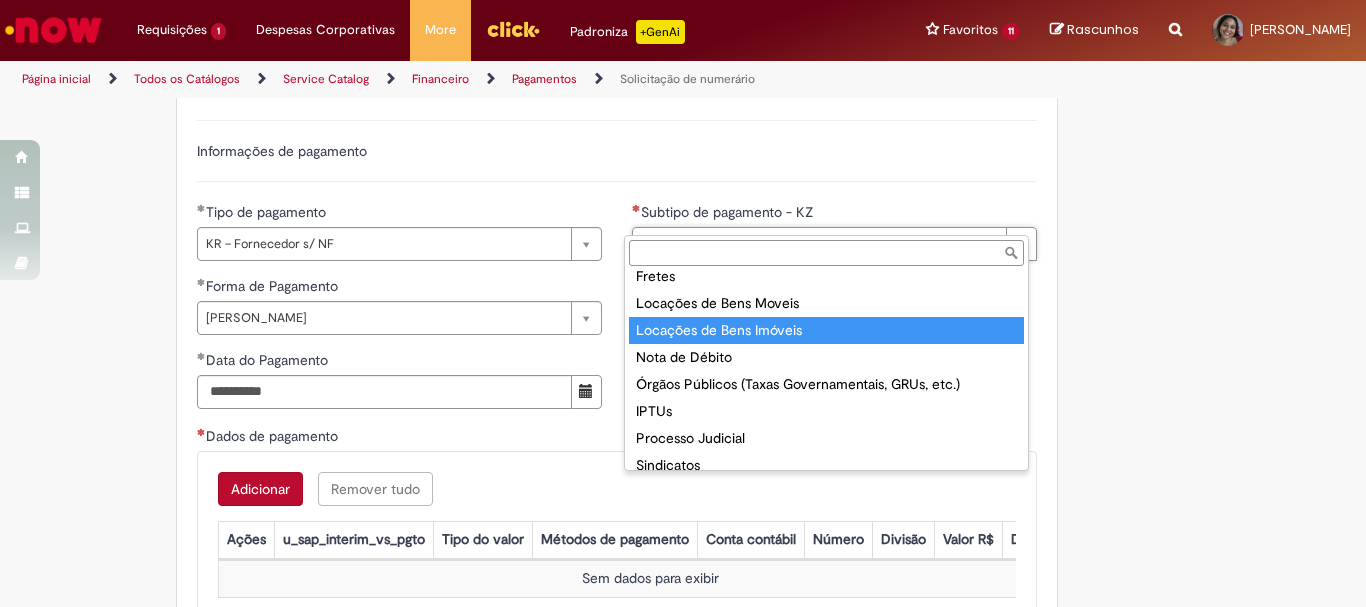 type on "**********" 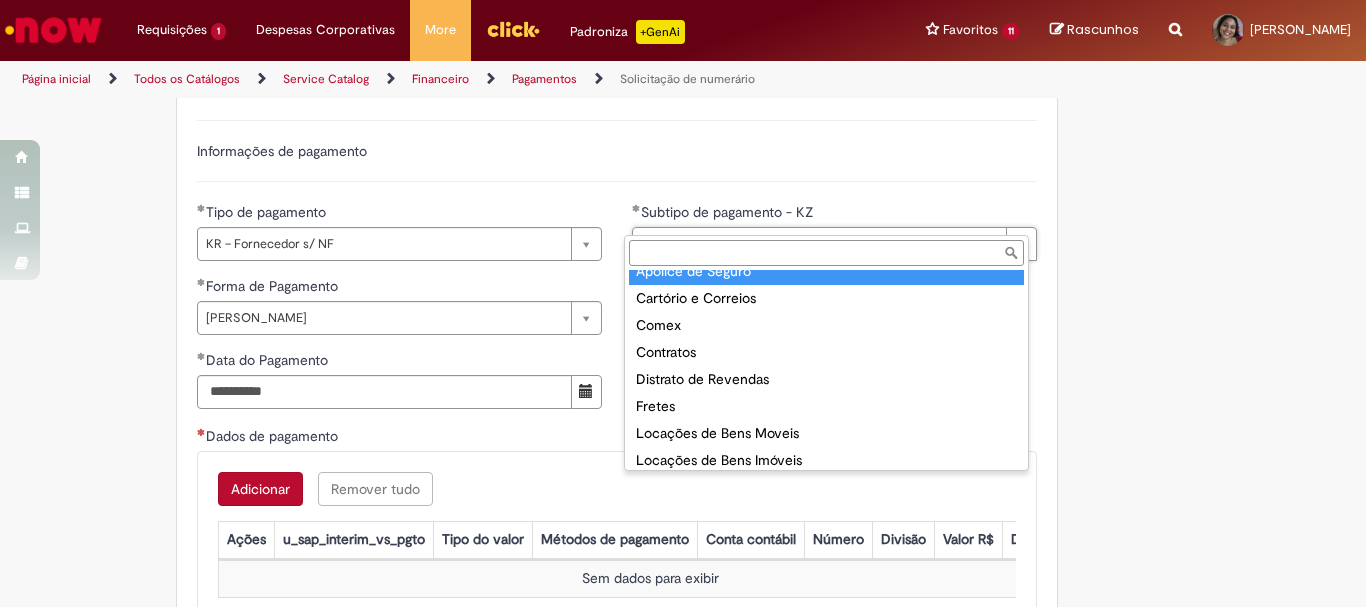 scroll, scrollTop: 58, scrollLeft: 0, axis: vertical 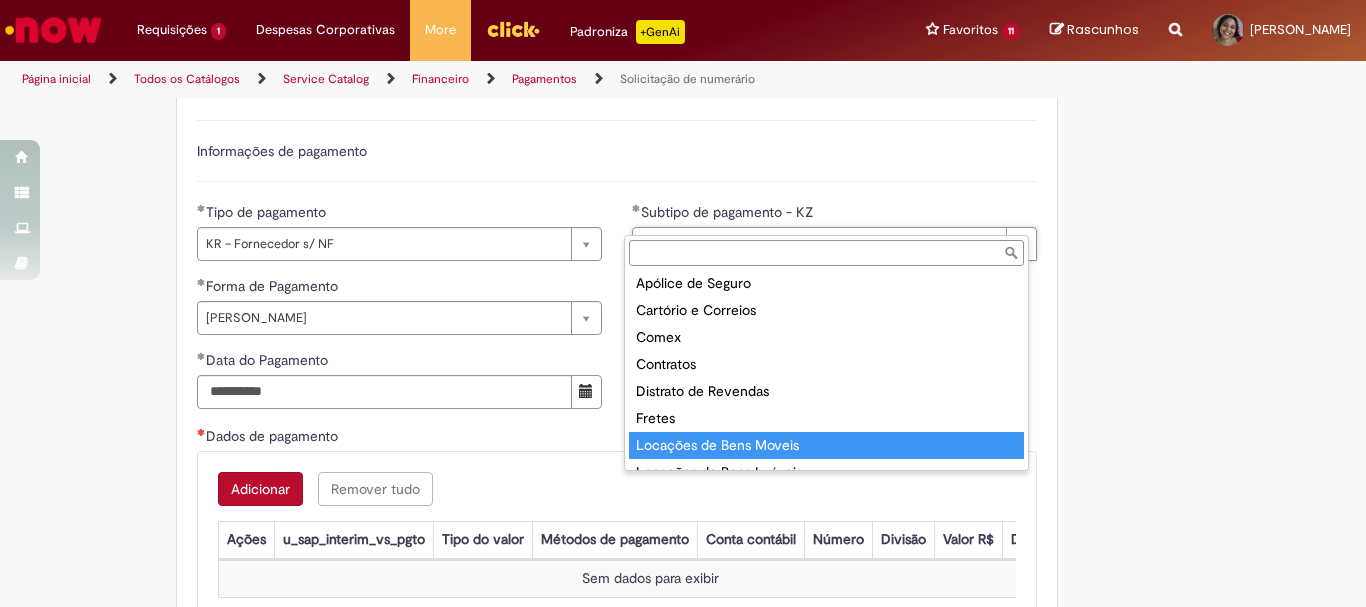 type on "**********" 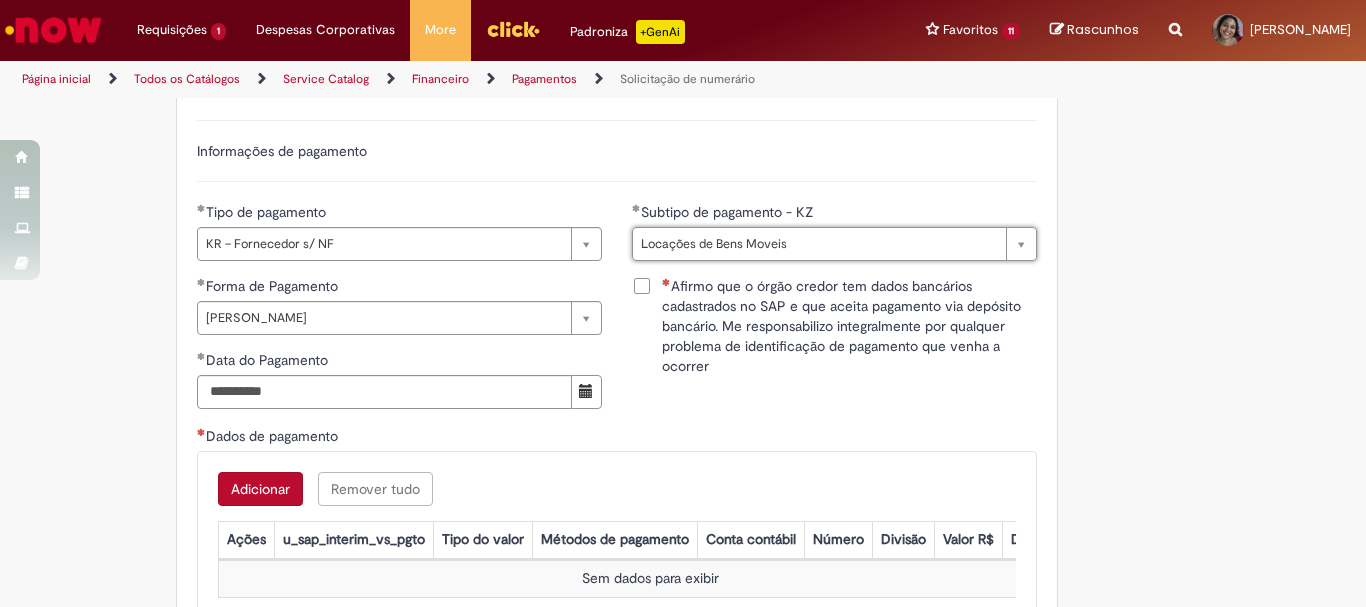 scroll, scrollTop: 0, scrollLeft: 162, axis: horizontal 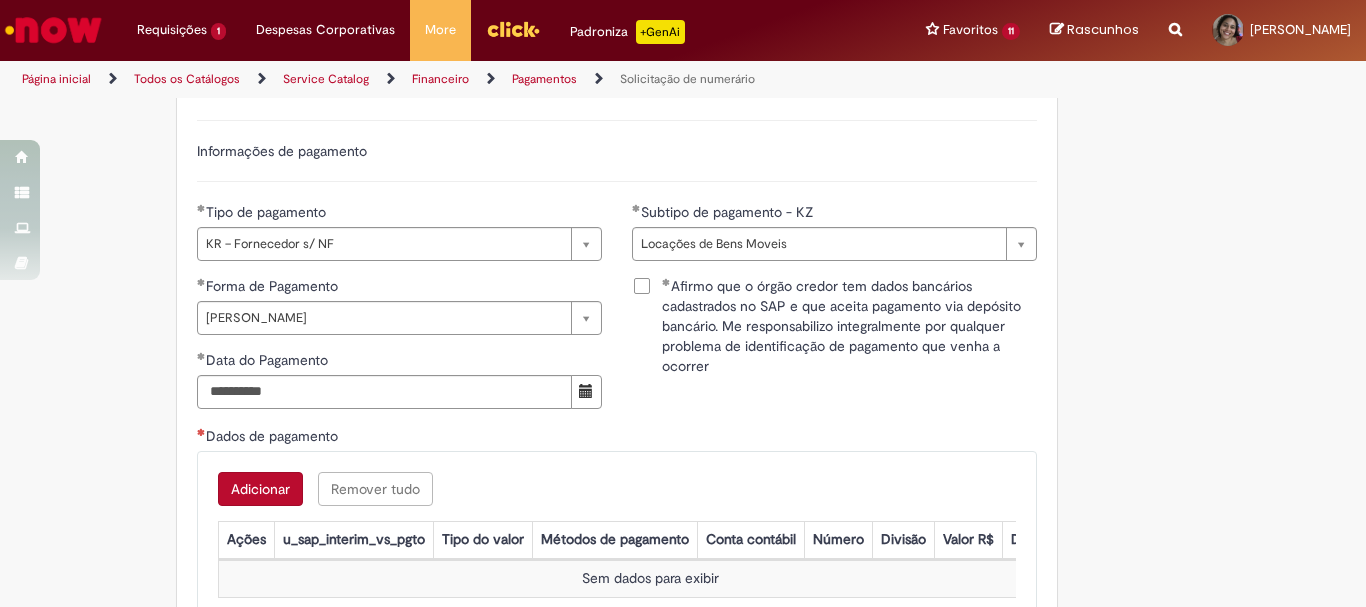 click on "Adicionar" at bounding box center [260, 489] 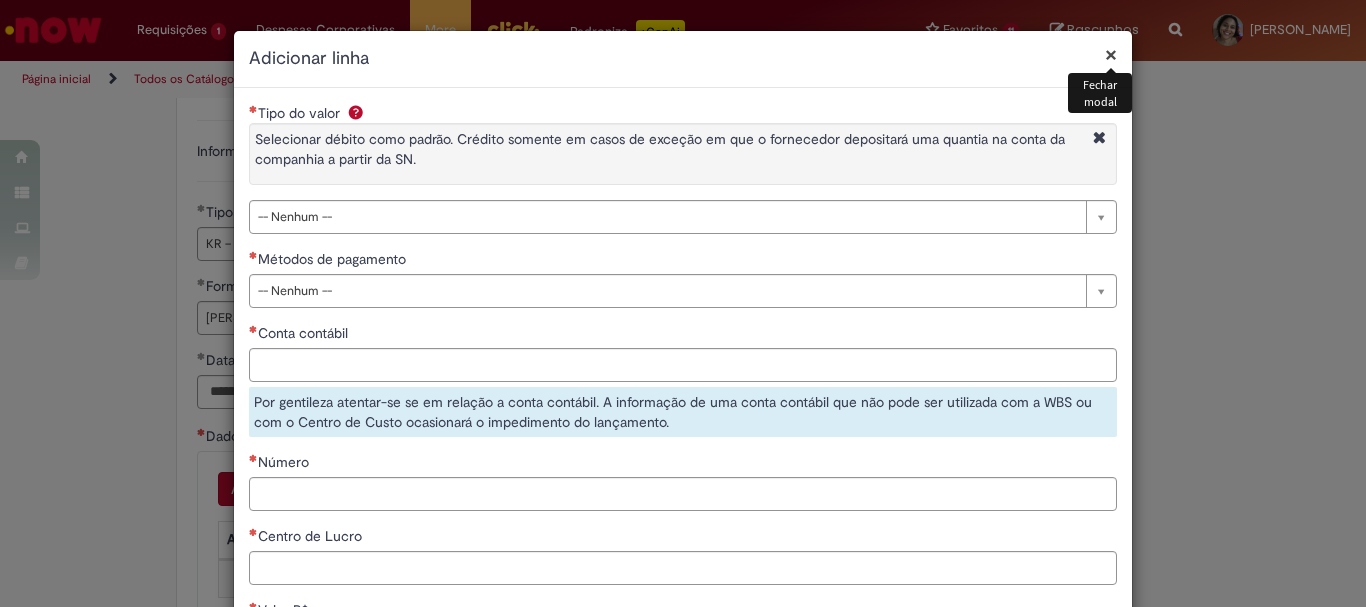 click on "Tipo do valor Selecionar débito como padrão. Crédito somente em casos de exceção em que o fornecedor depositará uma quantia na conta da companhia a partir da SN." at bounding box center (683, 151) 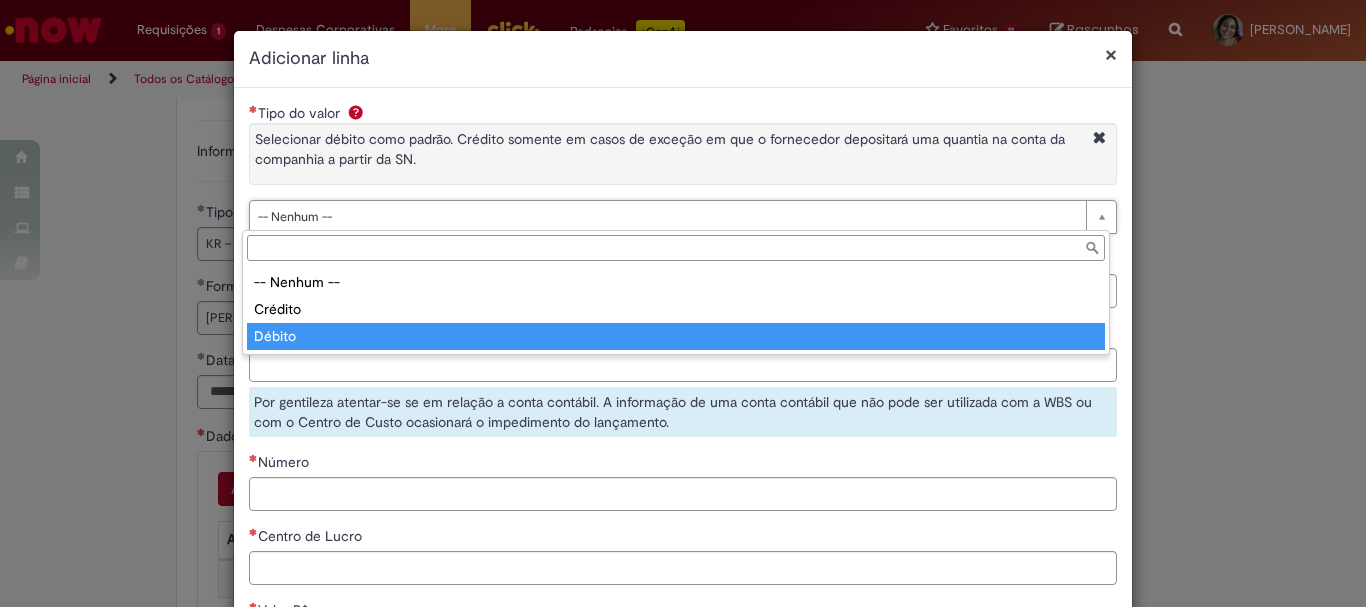type on "******" 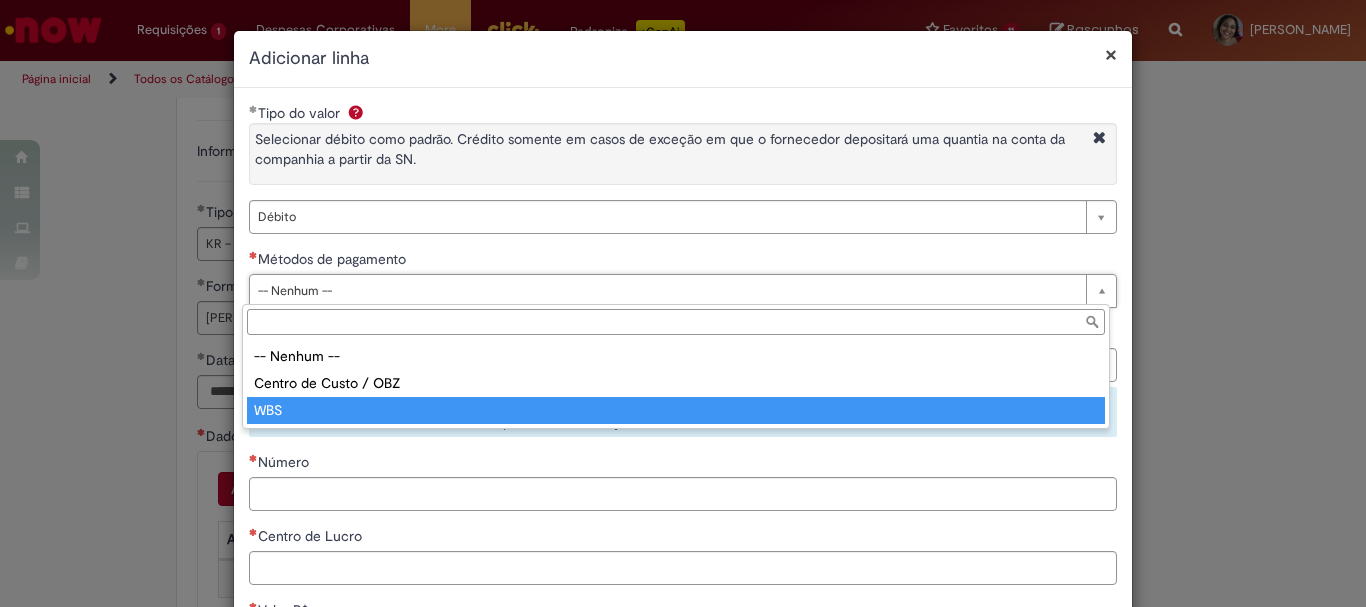 type on "***" 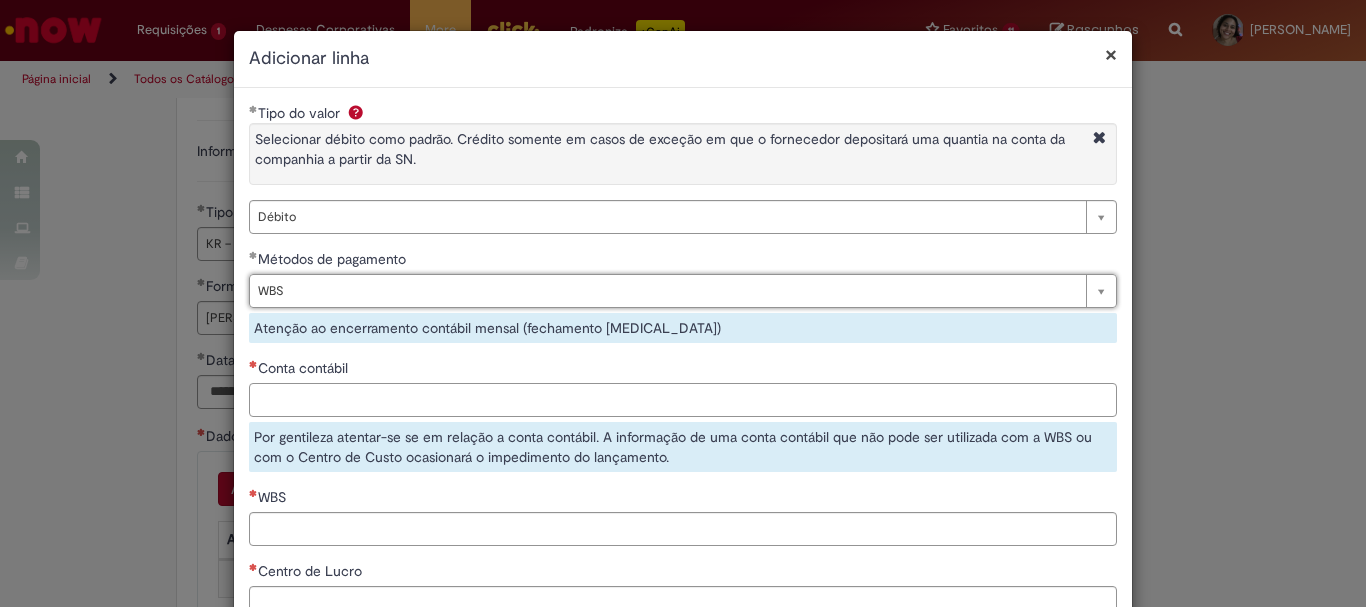 click on "Conta contábil" at bounding box center (683, 400) 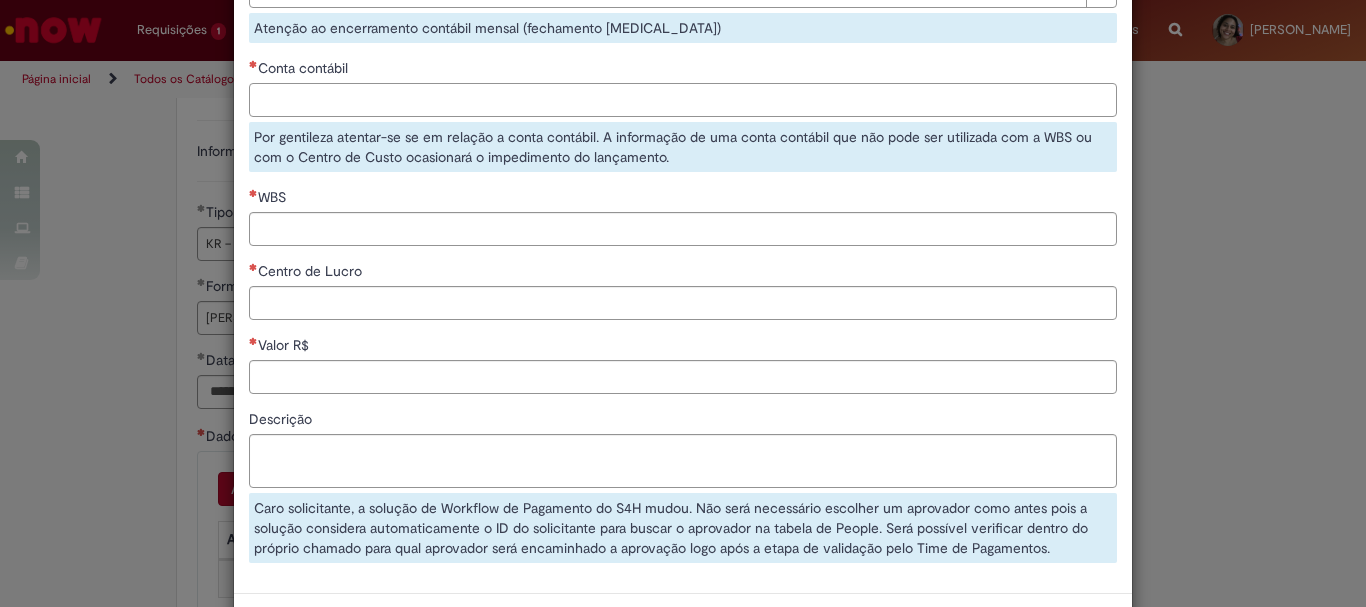 scroll, scrollTop: 382, scrollLeft: 0, axis: vertical 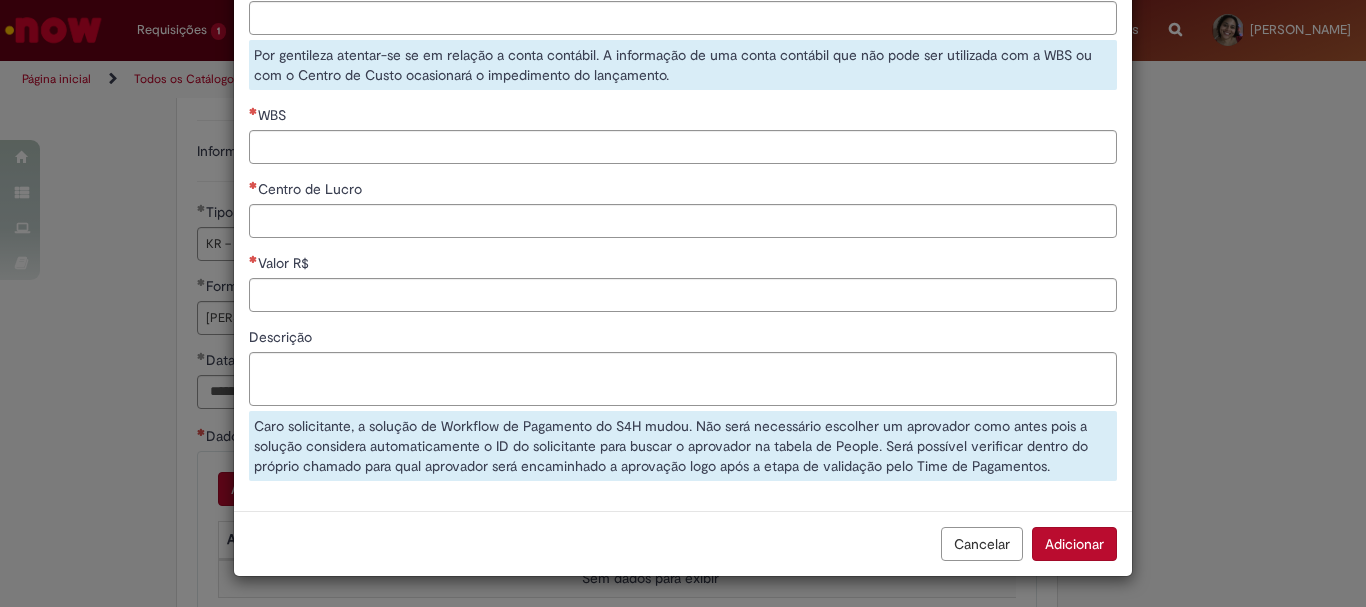 click on "Cancelar   Adicionar" at bounding box center (683, 543) 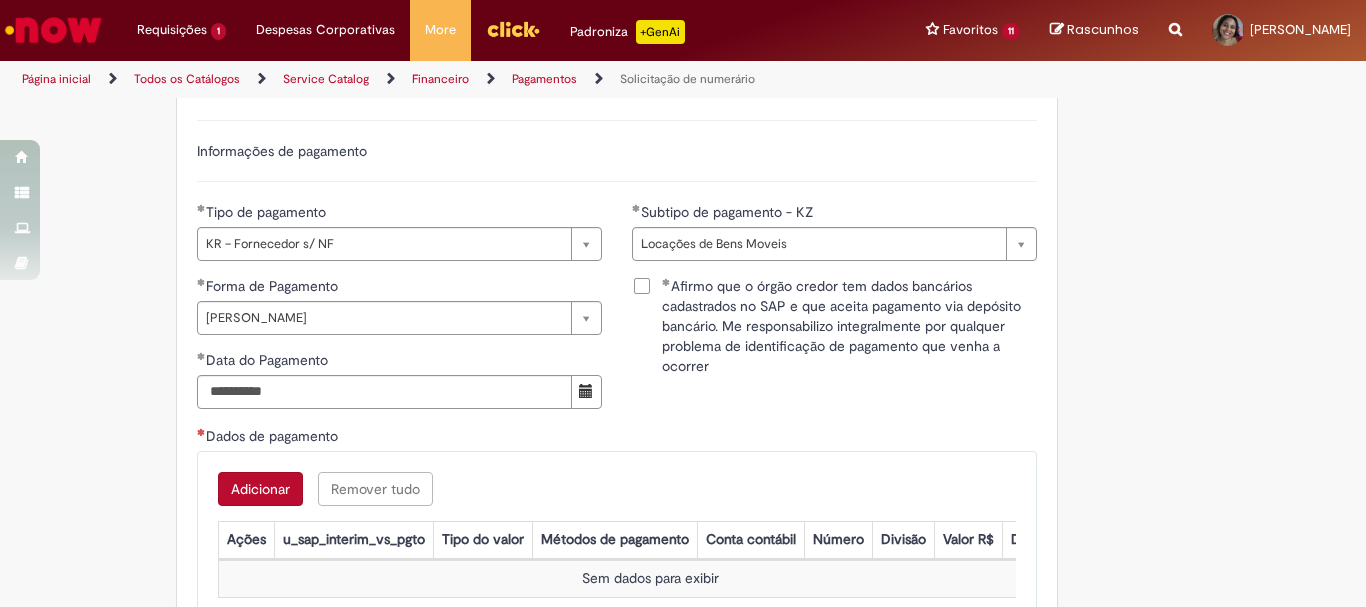 click at bounding box center [53, 30] 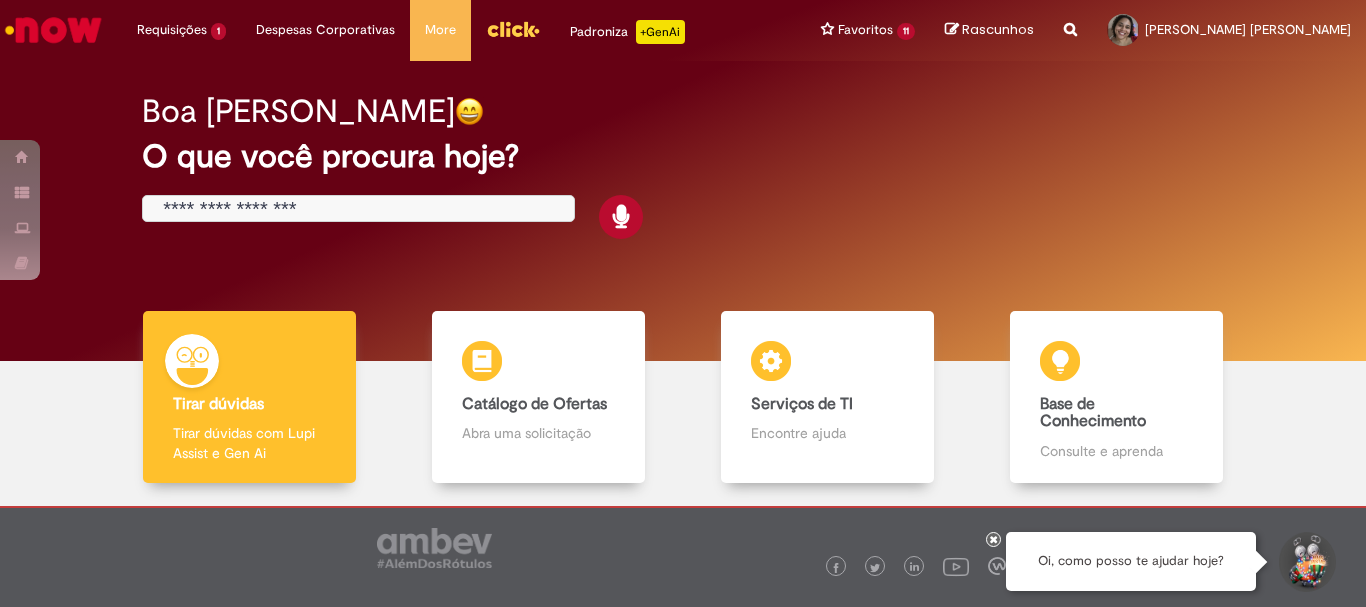 scroll, scrollTop: 0, scrollLeft: 0, axis: both 